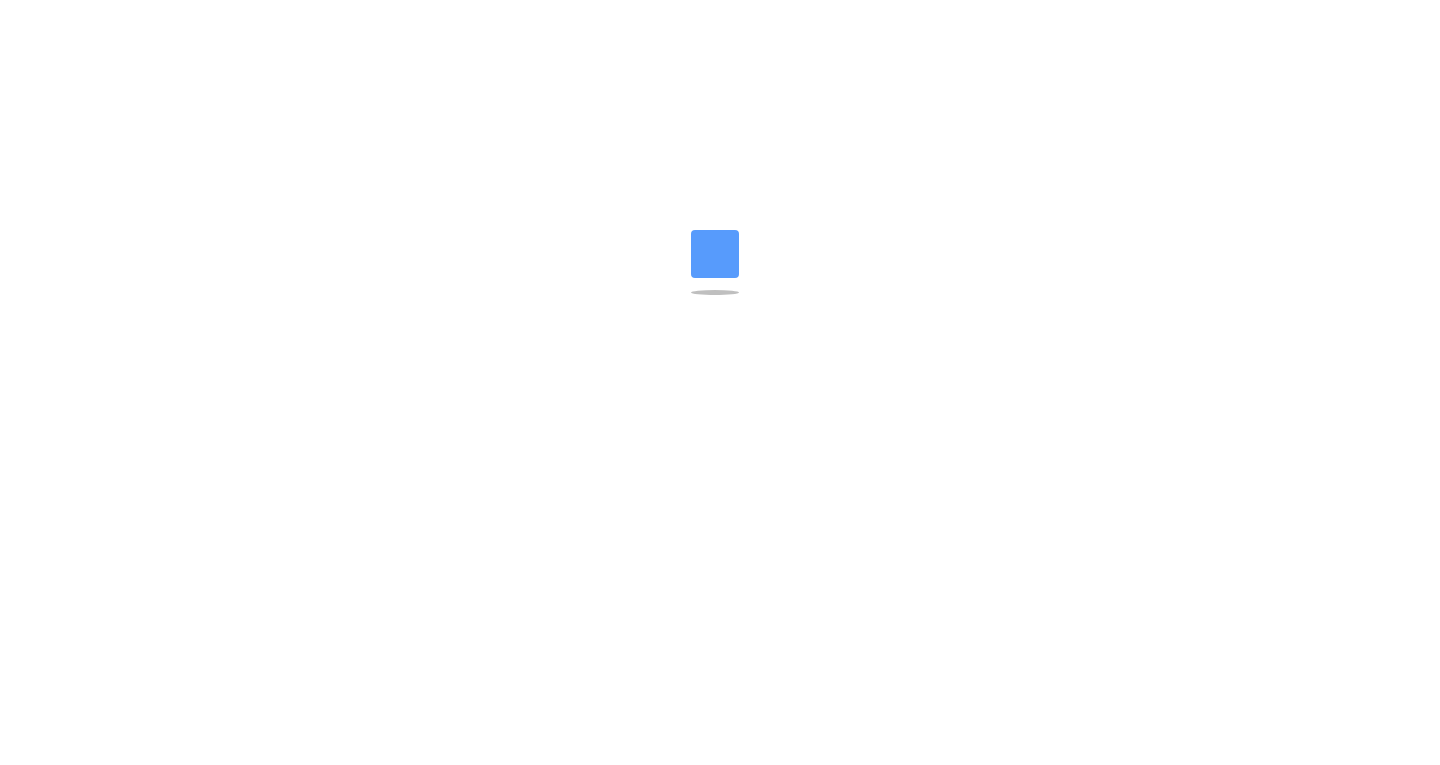 scroll, scrollTop: 0, scrollLeft: 0, axis: both 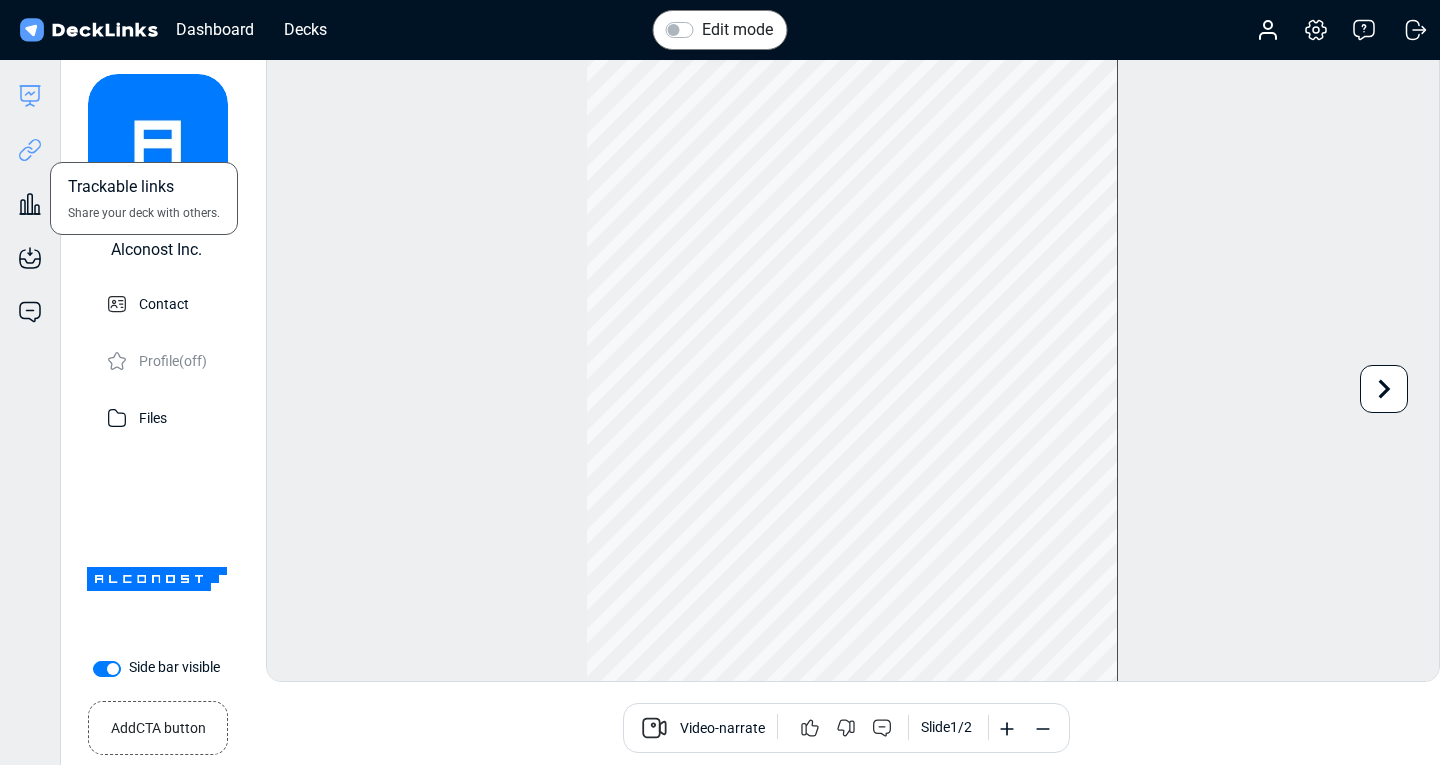 click 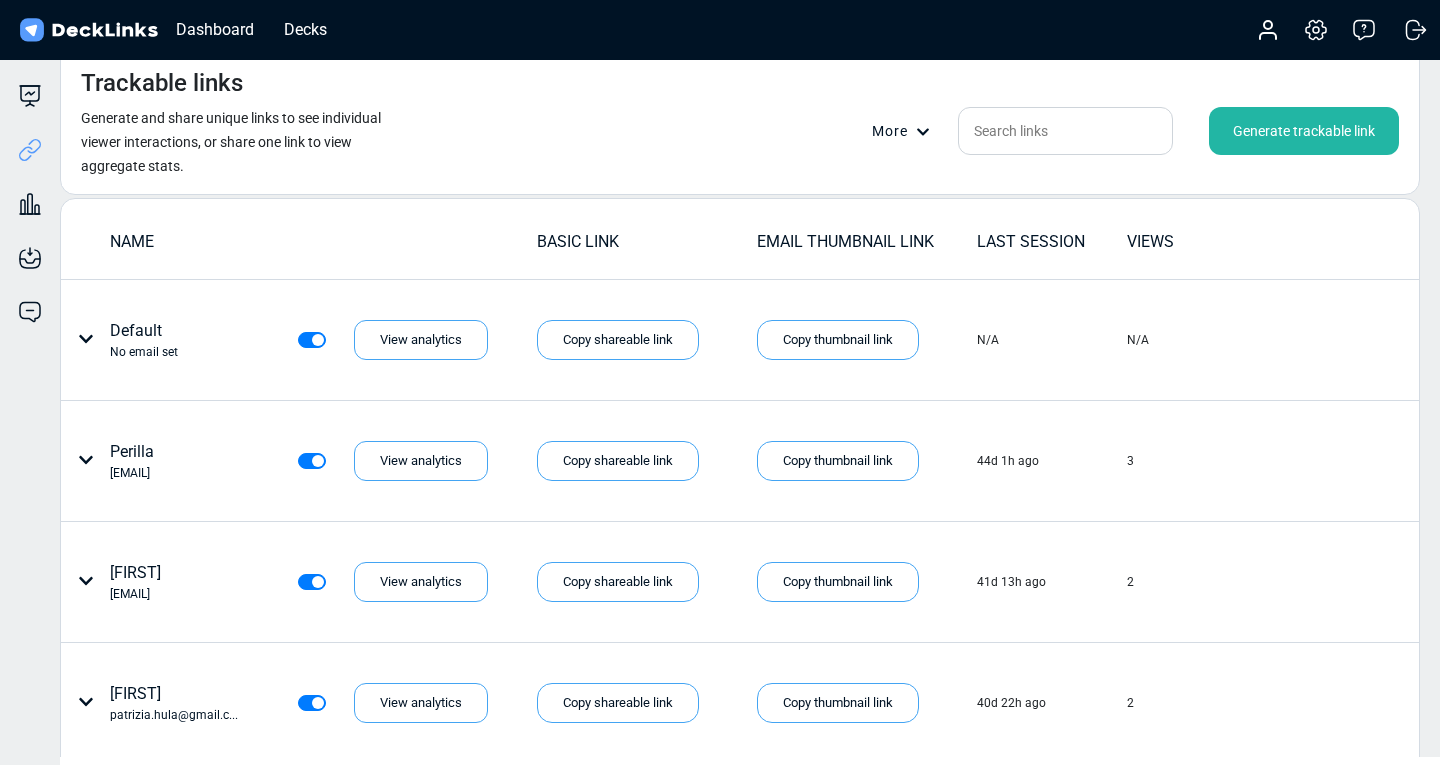 click on "Generate trackable link" at bounding box center [1304, 131] 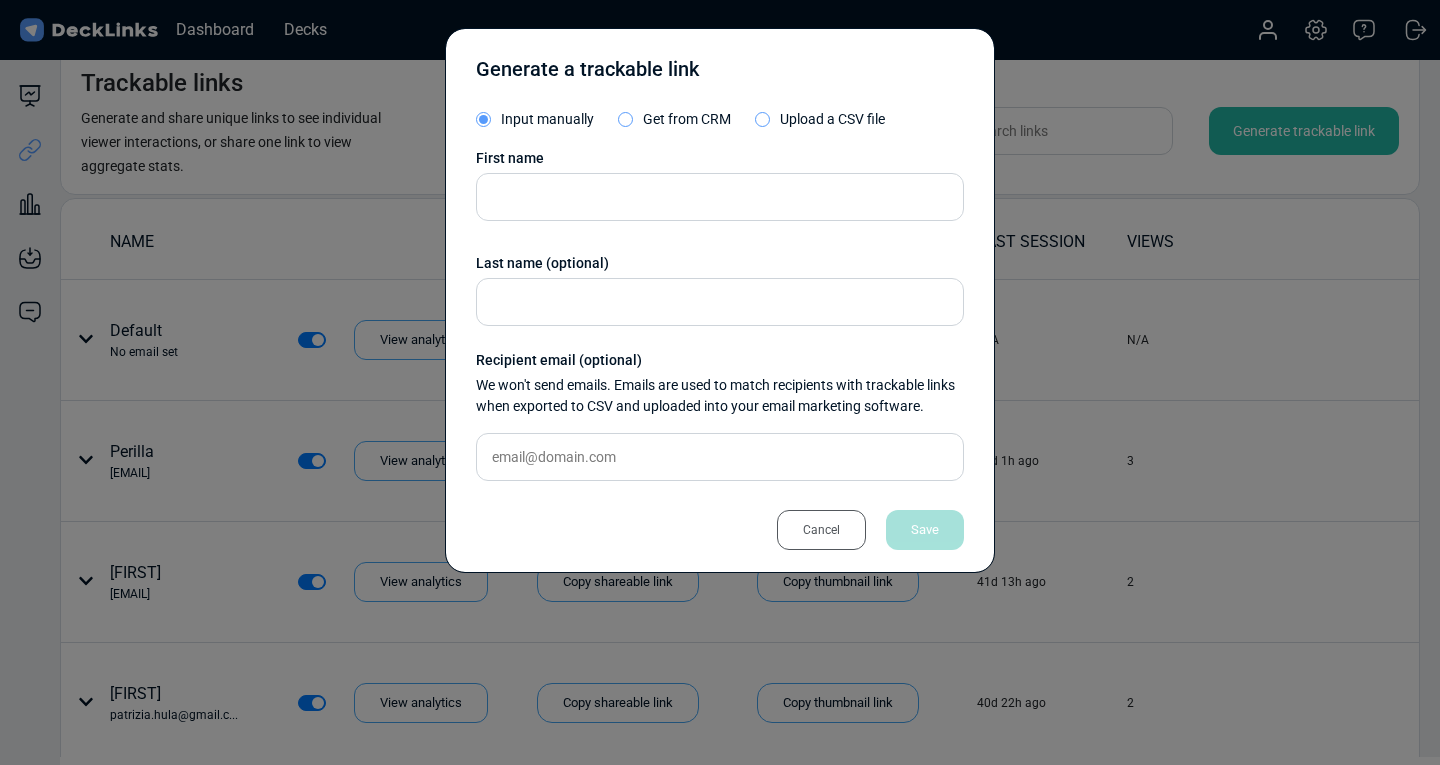 click on "Cancel" at bounding box center (821, 530) 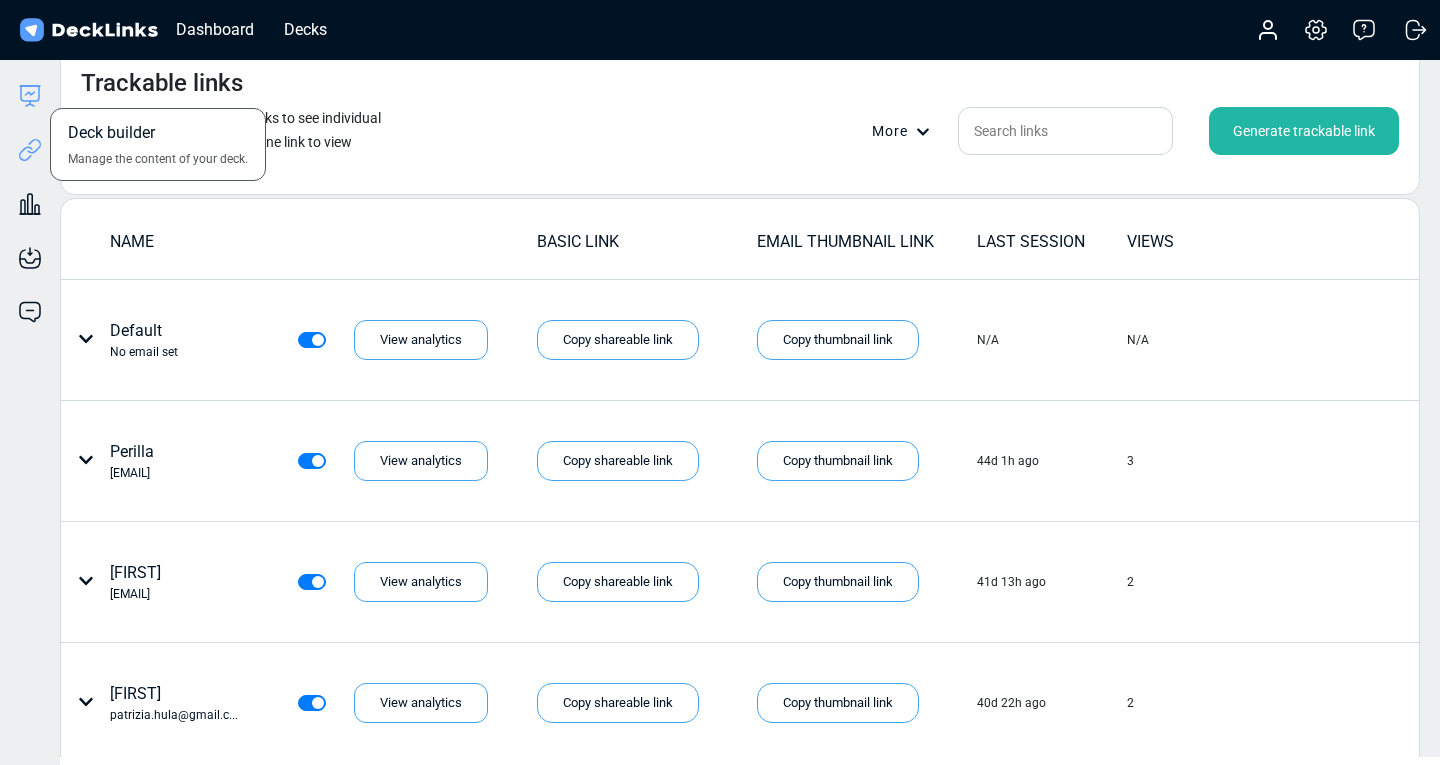 click 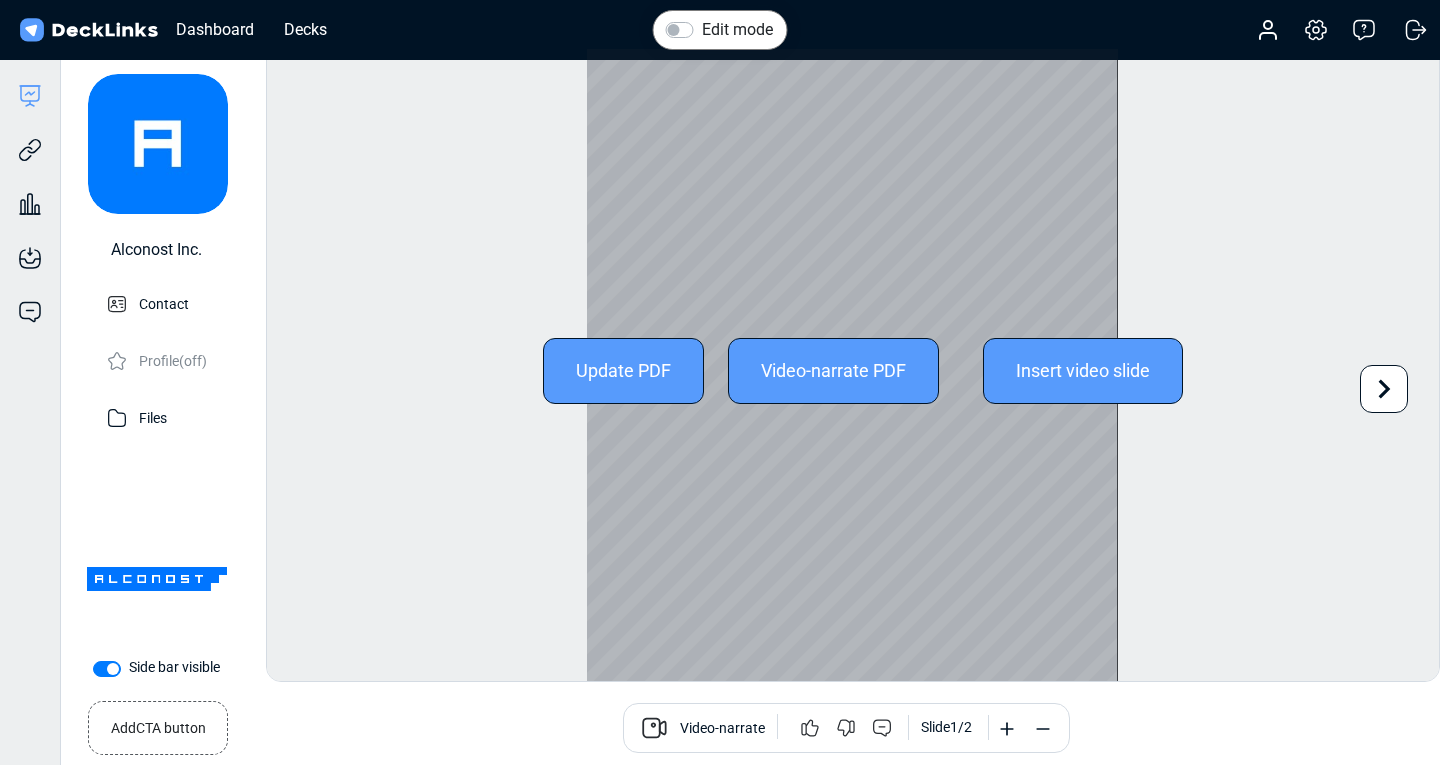 scroll, scrollTop: 0, scrollLeft: 0, axis: both 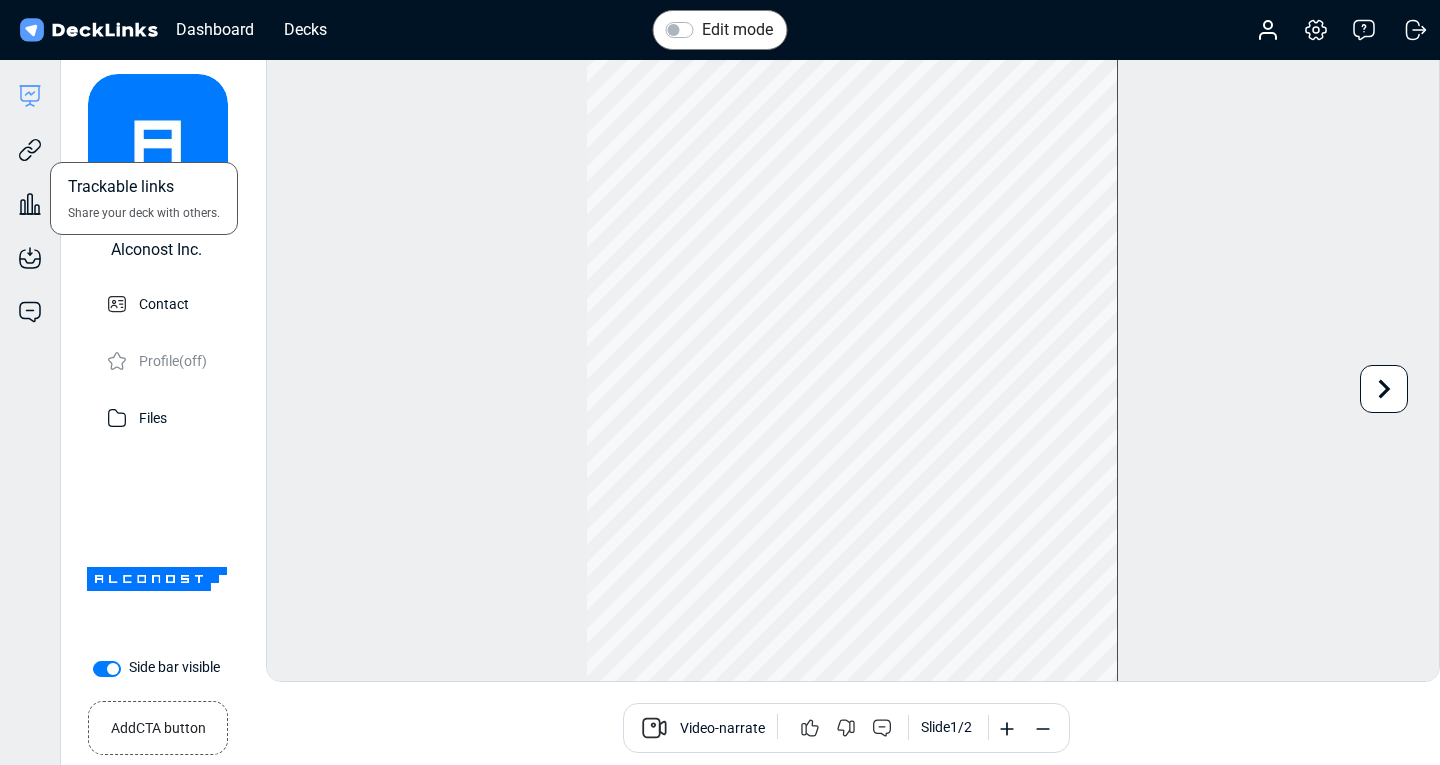 click on "Trackable links Share your deck with others." at bounding box center (30, 135) 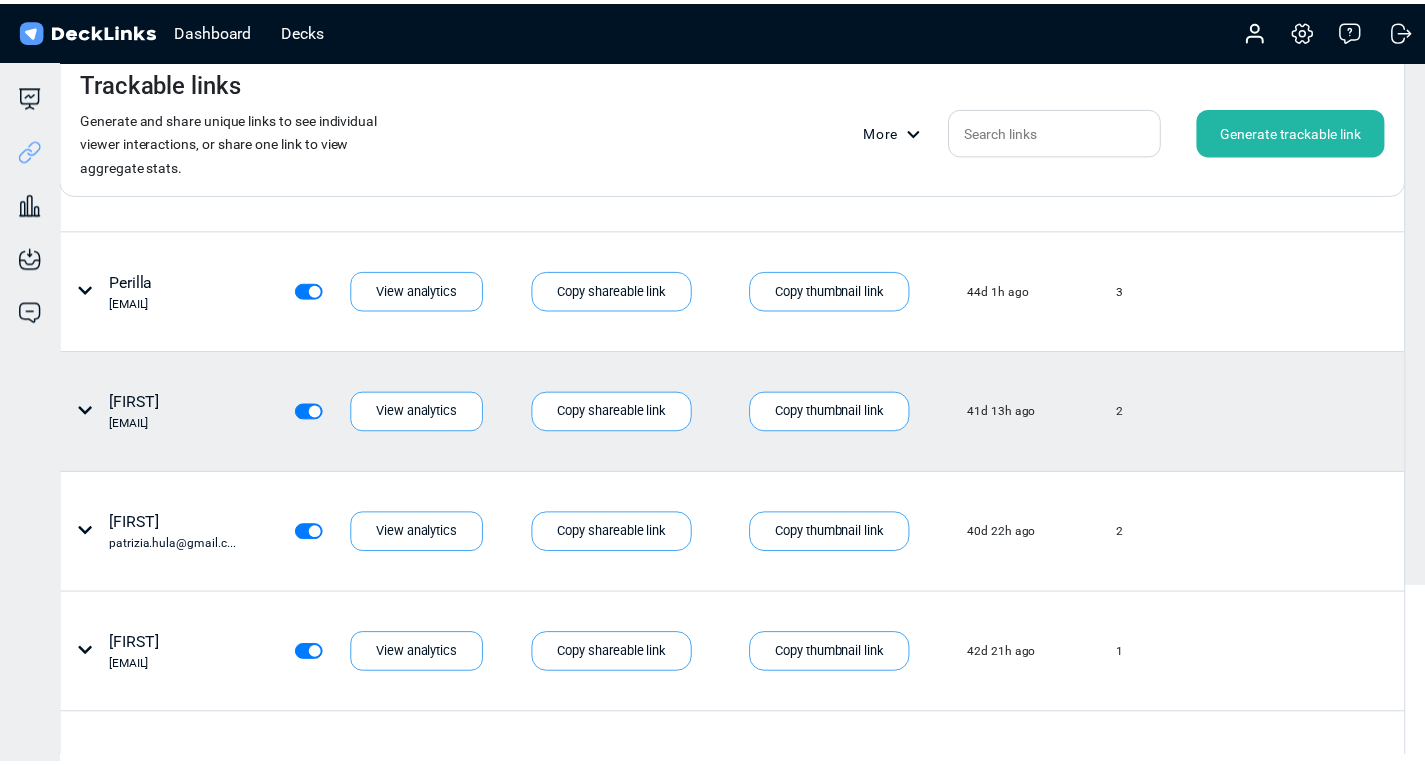 scroll, scrollTop: 0, scrollLeft: 0, axis: both 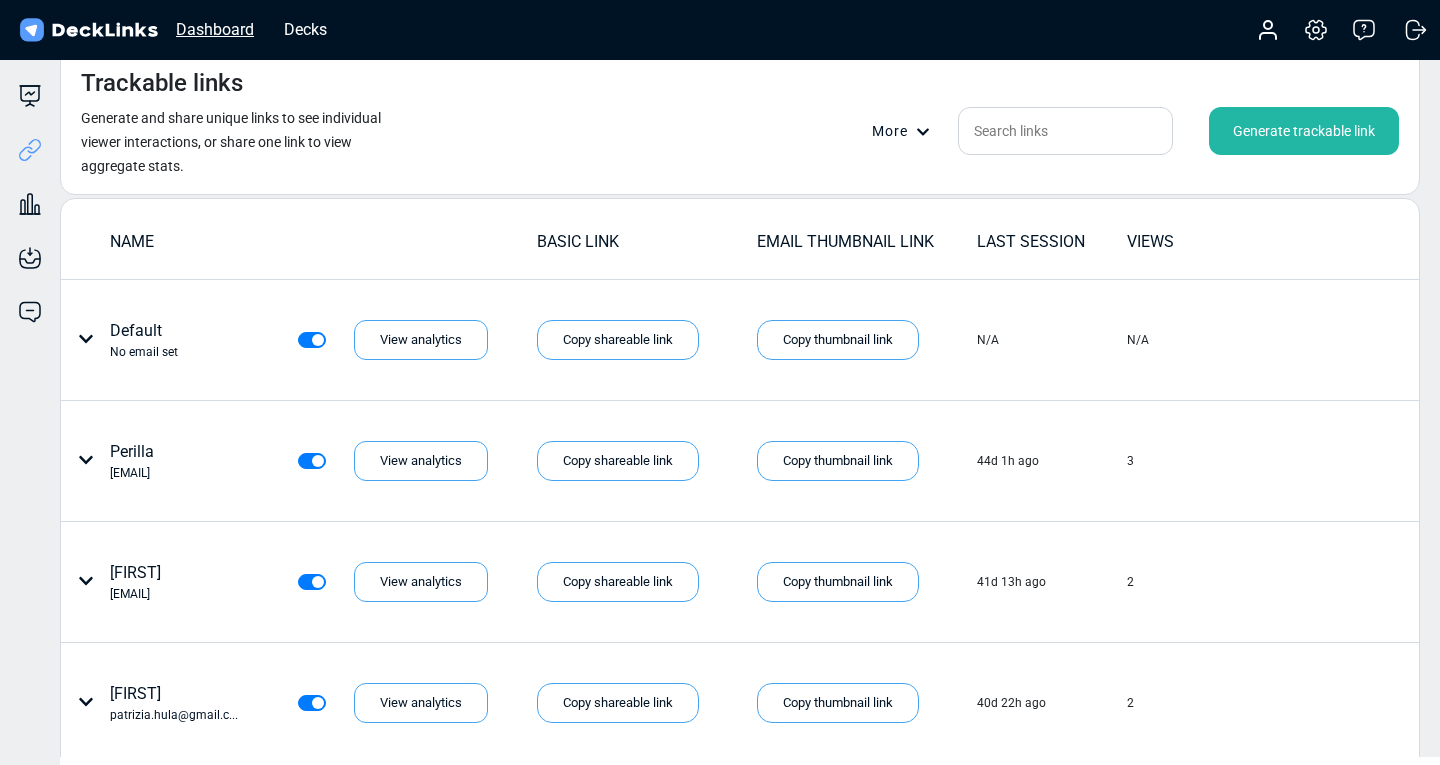 click on "Dashboard" at bounding box center (215, 29) 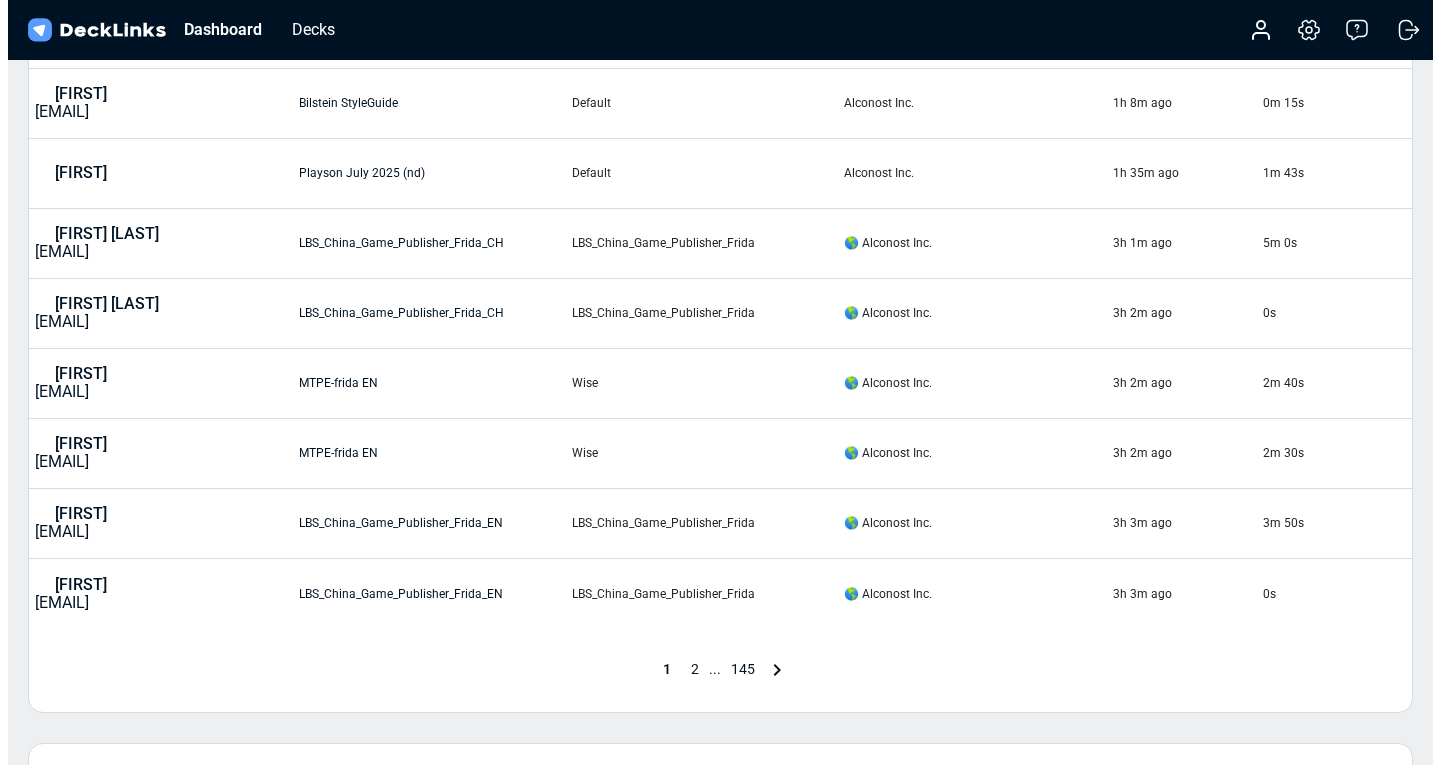 scroll, scrollTop: 0, scrollLeft: 0, axis: both 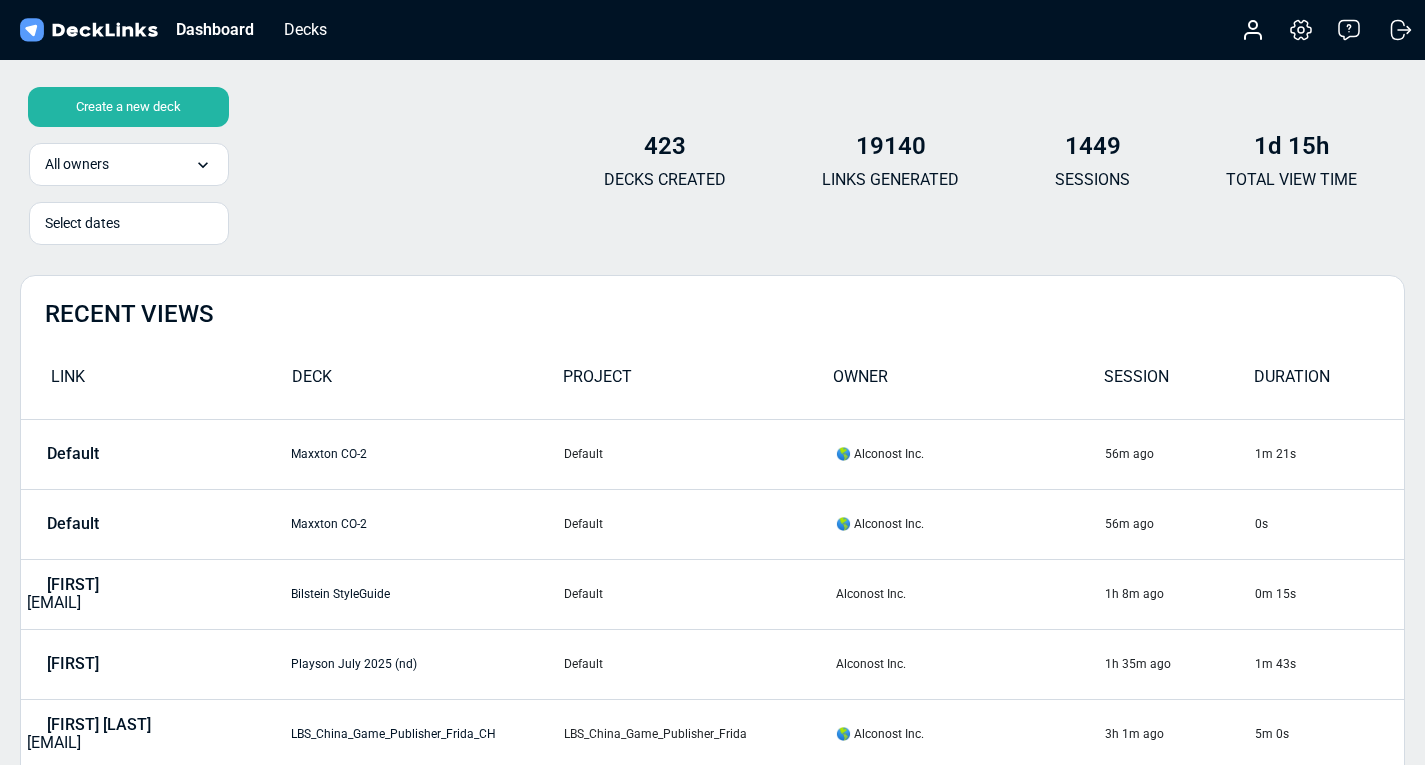 click on "Create a new deck" at bounding box center [128, 107] 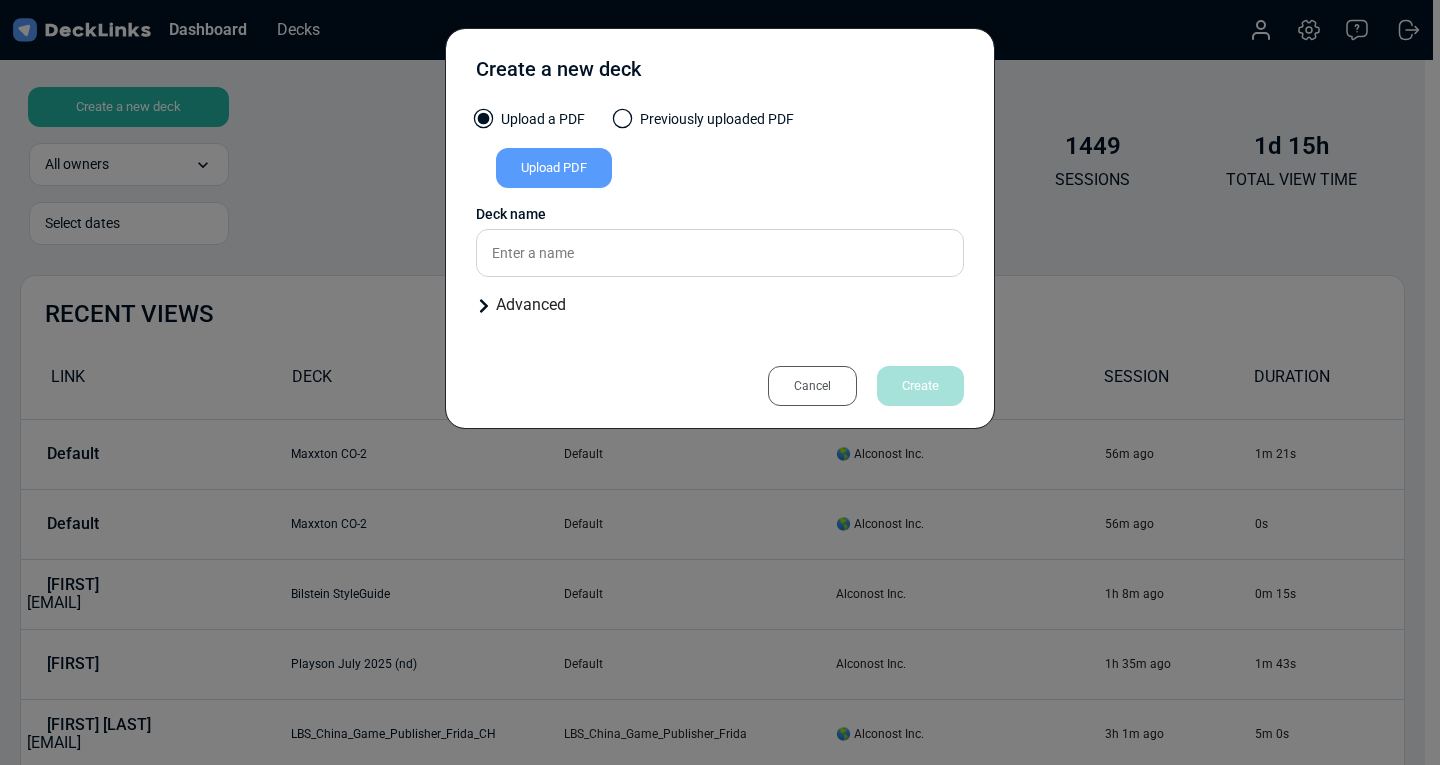 click on "Previously uploaded PDF" at bounding box center (704, 124) 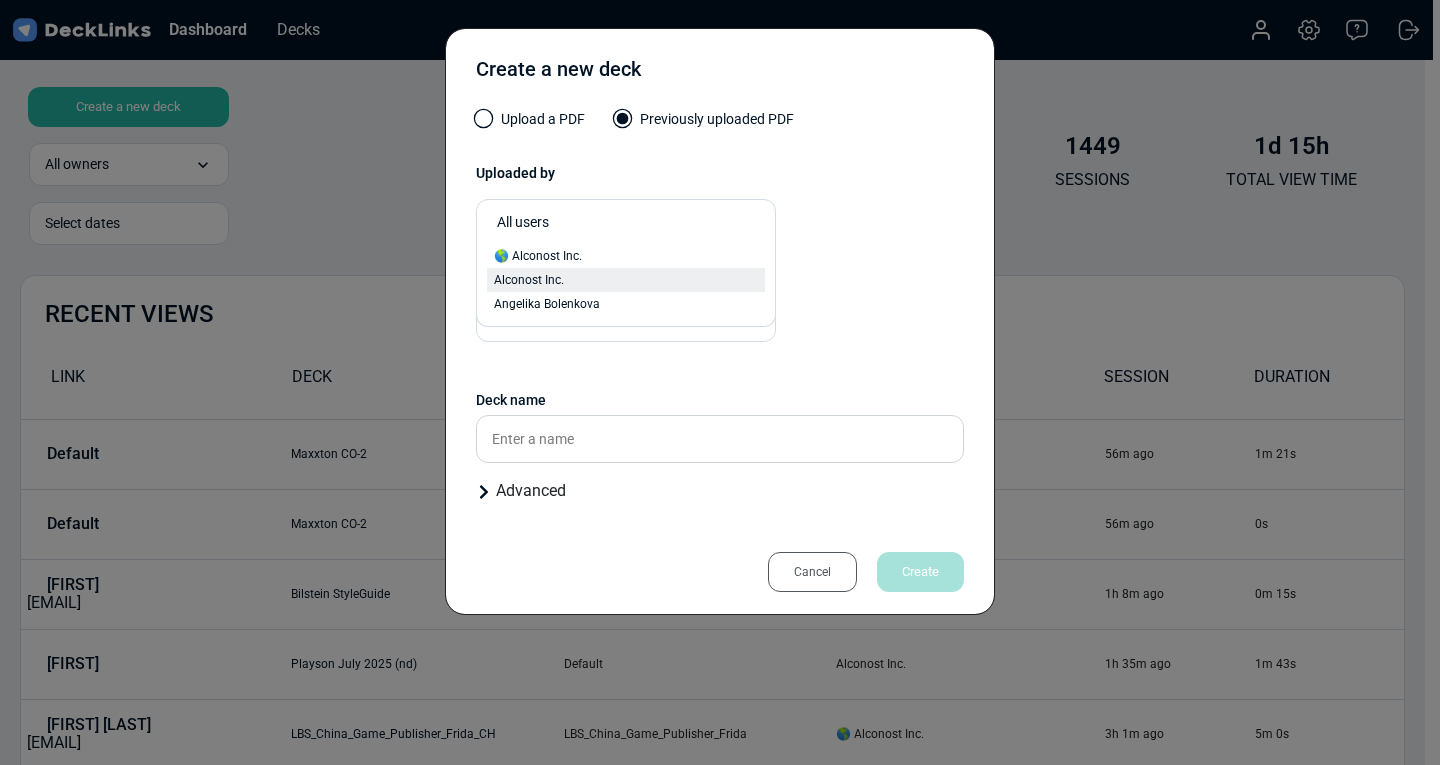 click on "Alconost Inc." at bounding box center (626, 280) 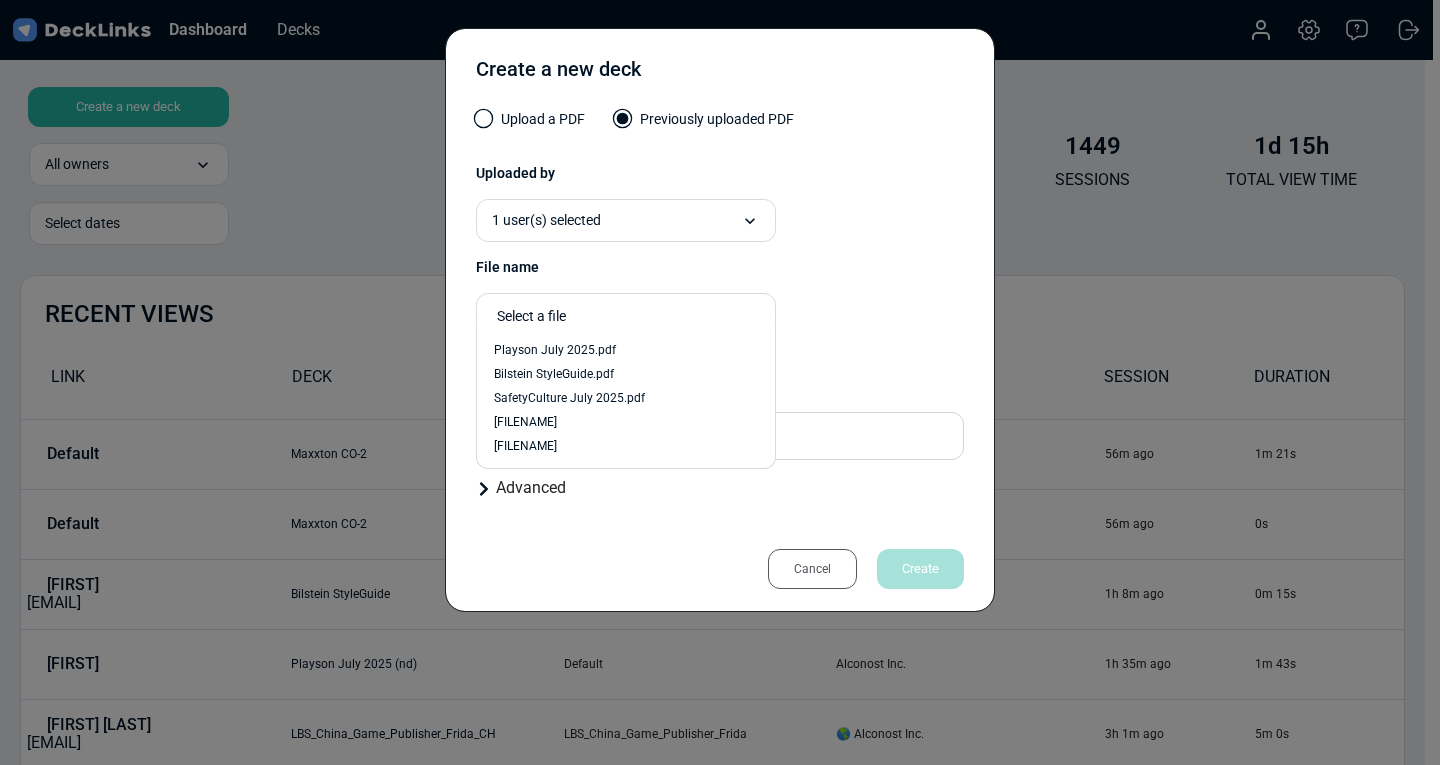 click on "Select a file" at bounding box center (631, 316) 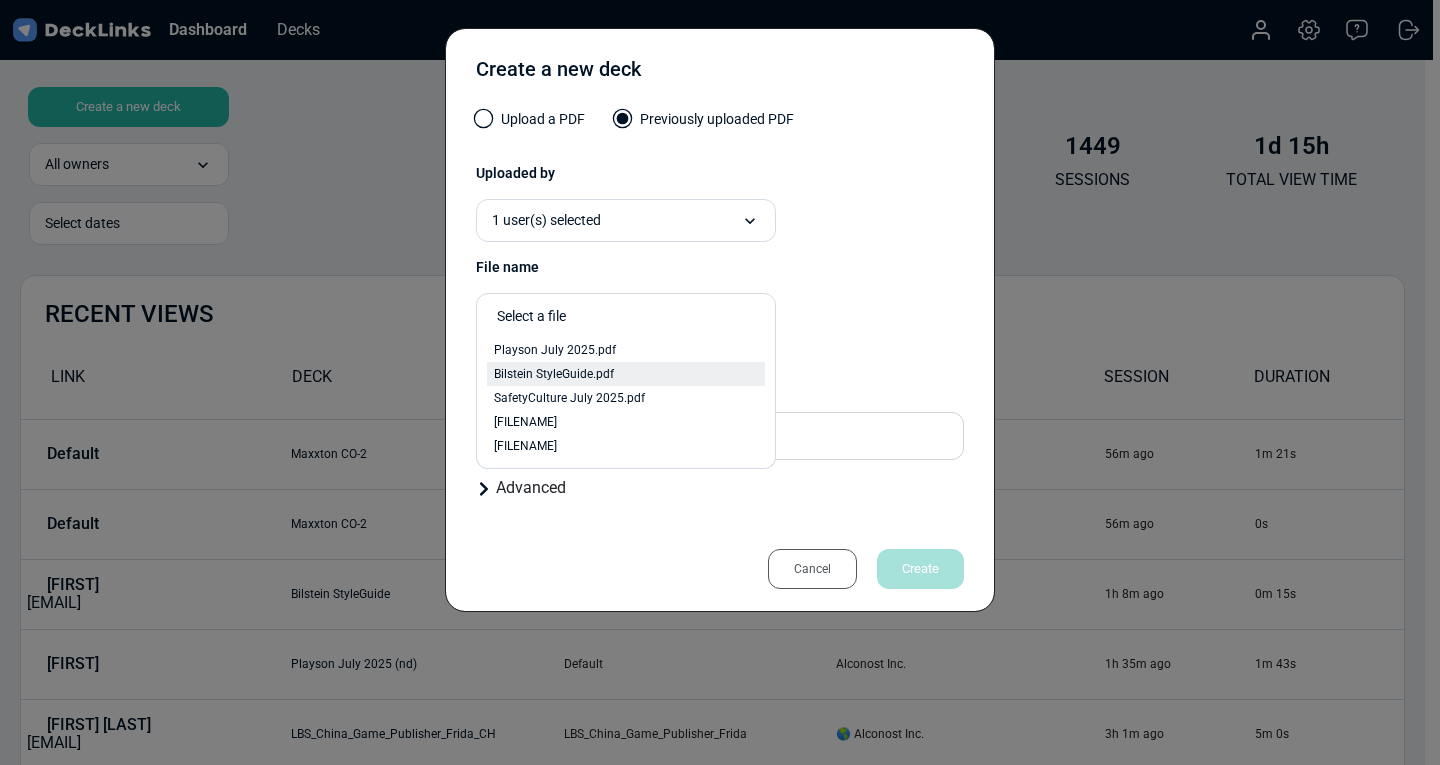 click on "Bilstein StyleGuide.pdf" at bounding box center (626, 374) 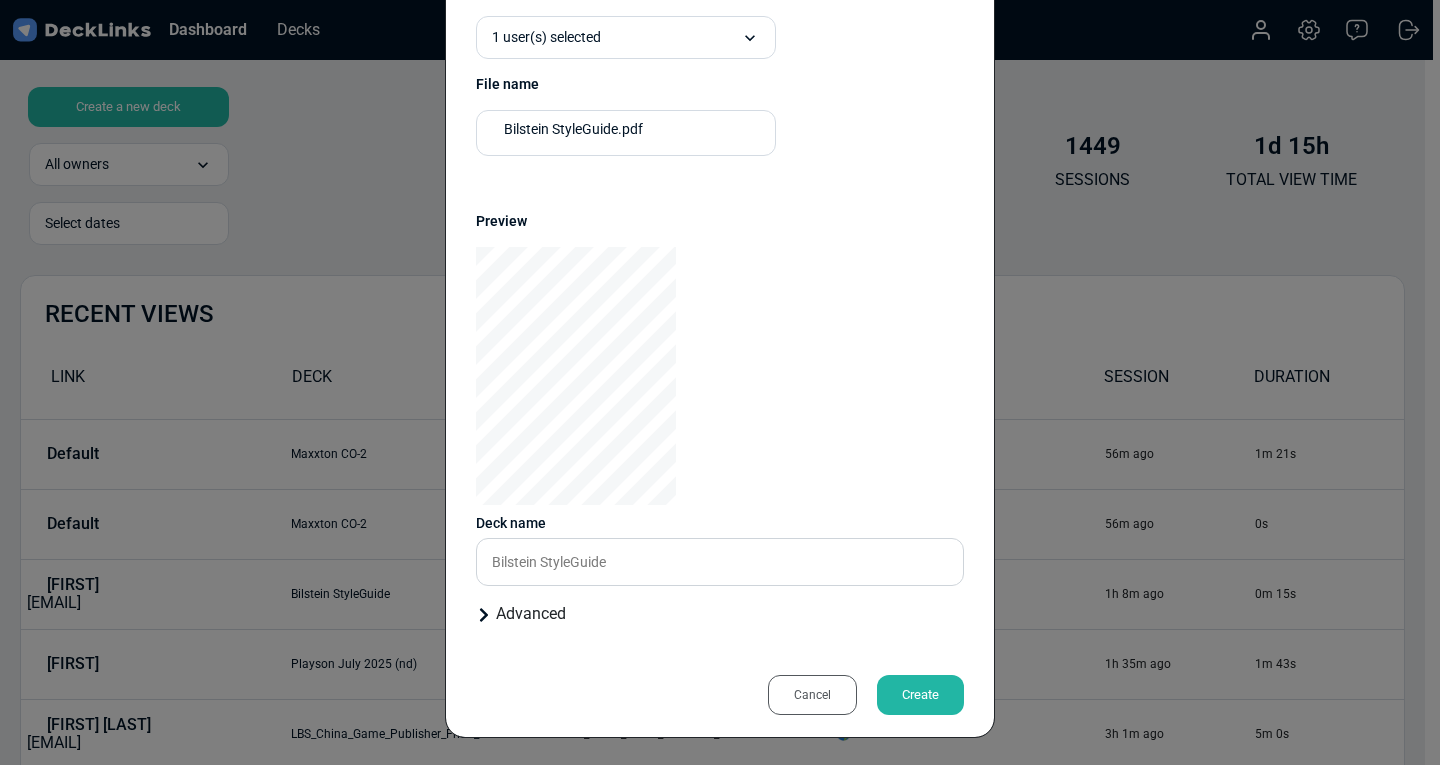 scroll, scrollTop: 185, scrollLeft: 0, axis: vertical 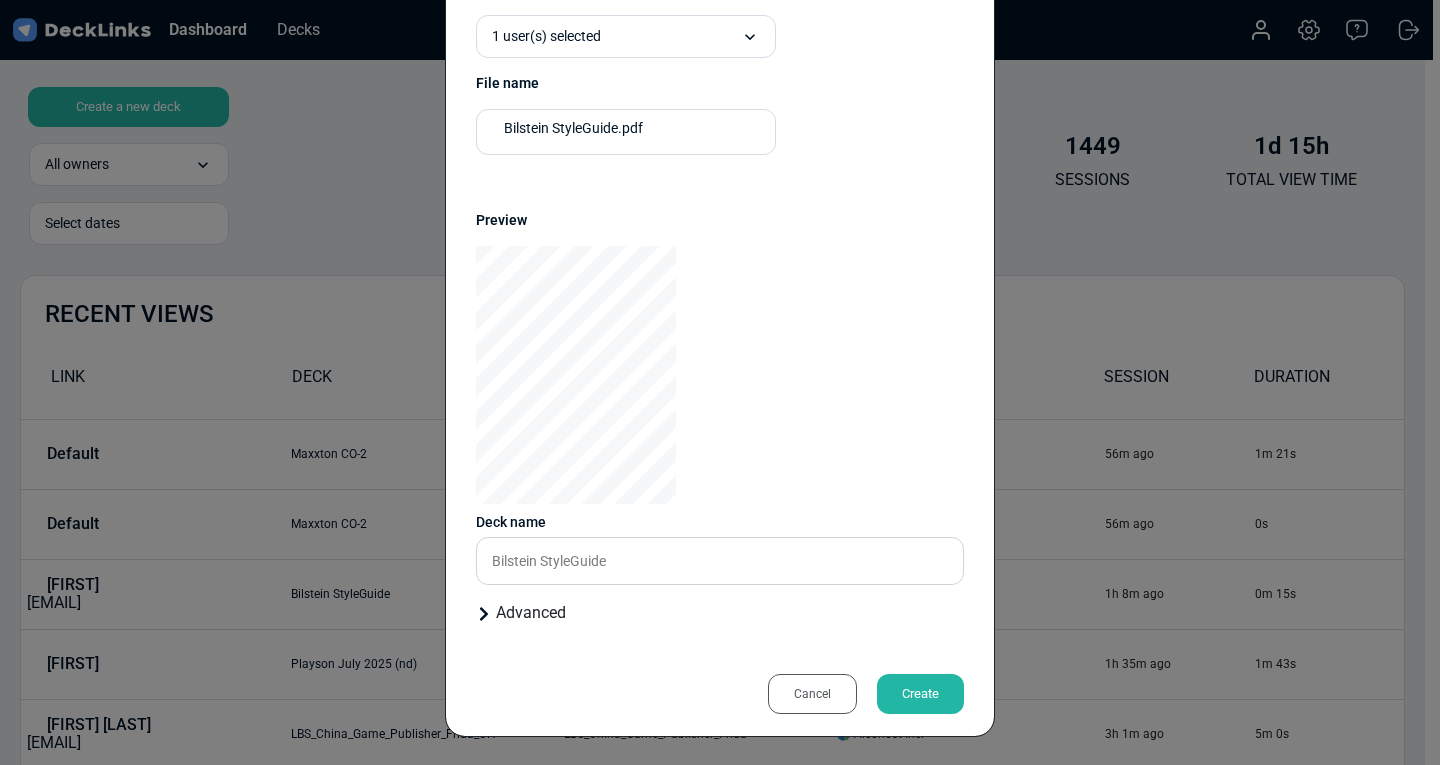 click 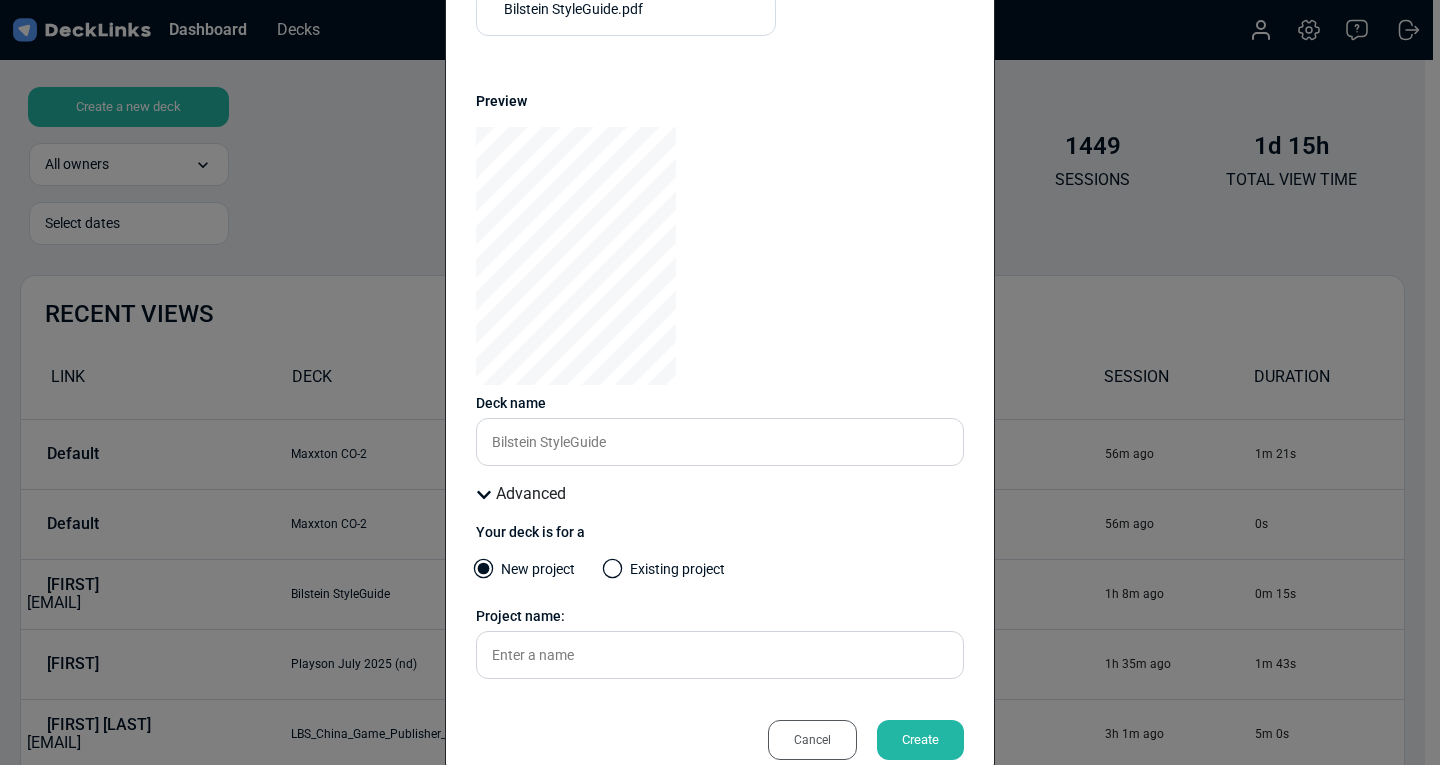 scroll, scrollTop: 350, scrollLeft: 0, axis: vertical 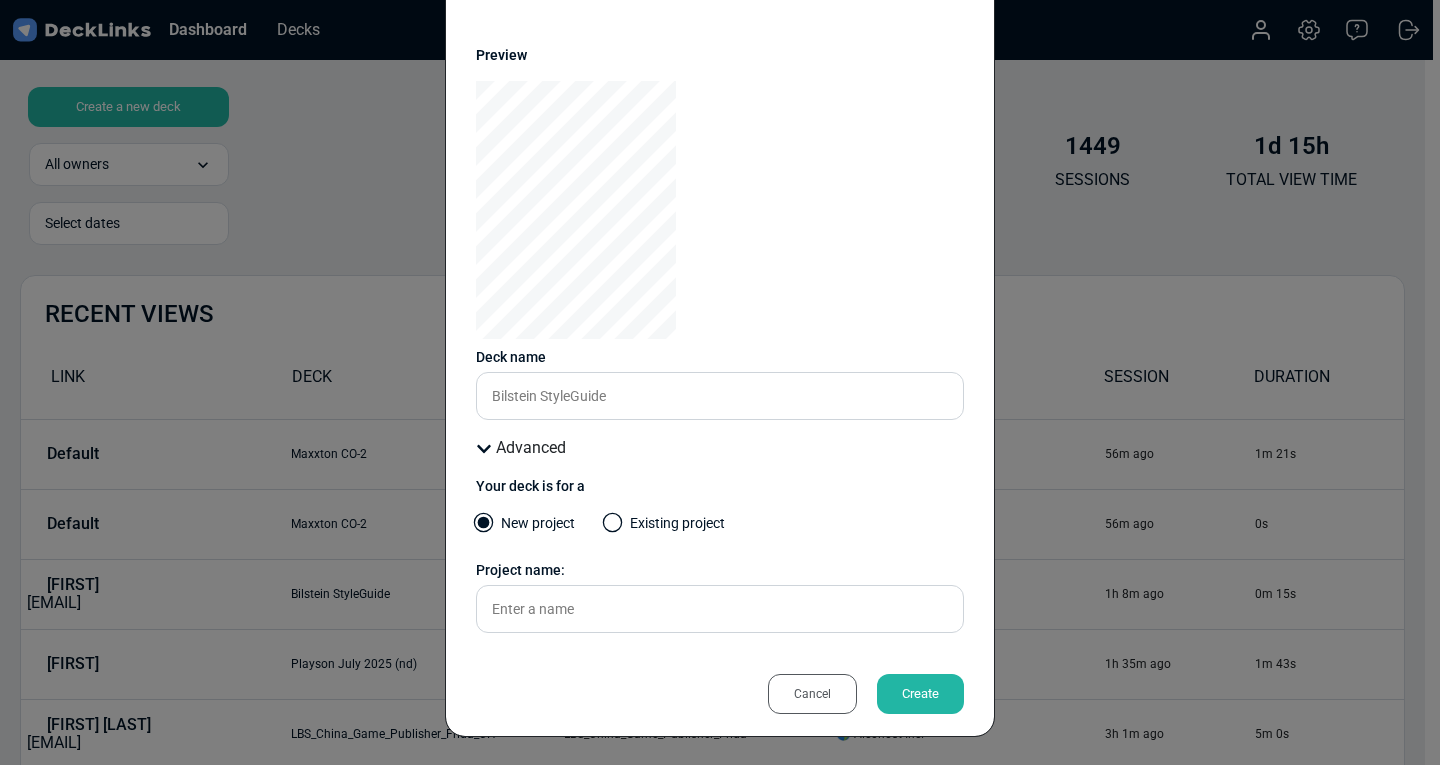 click at bounding box center (613, 523) 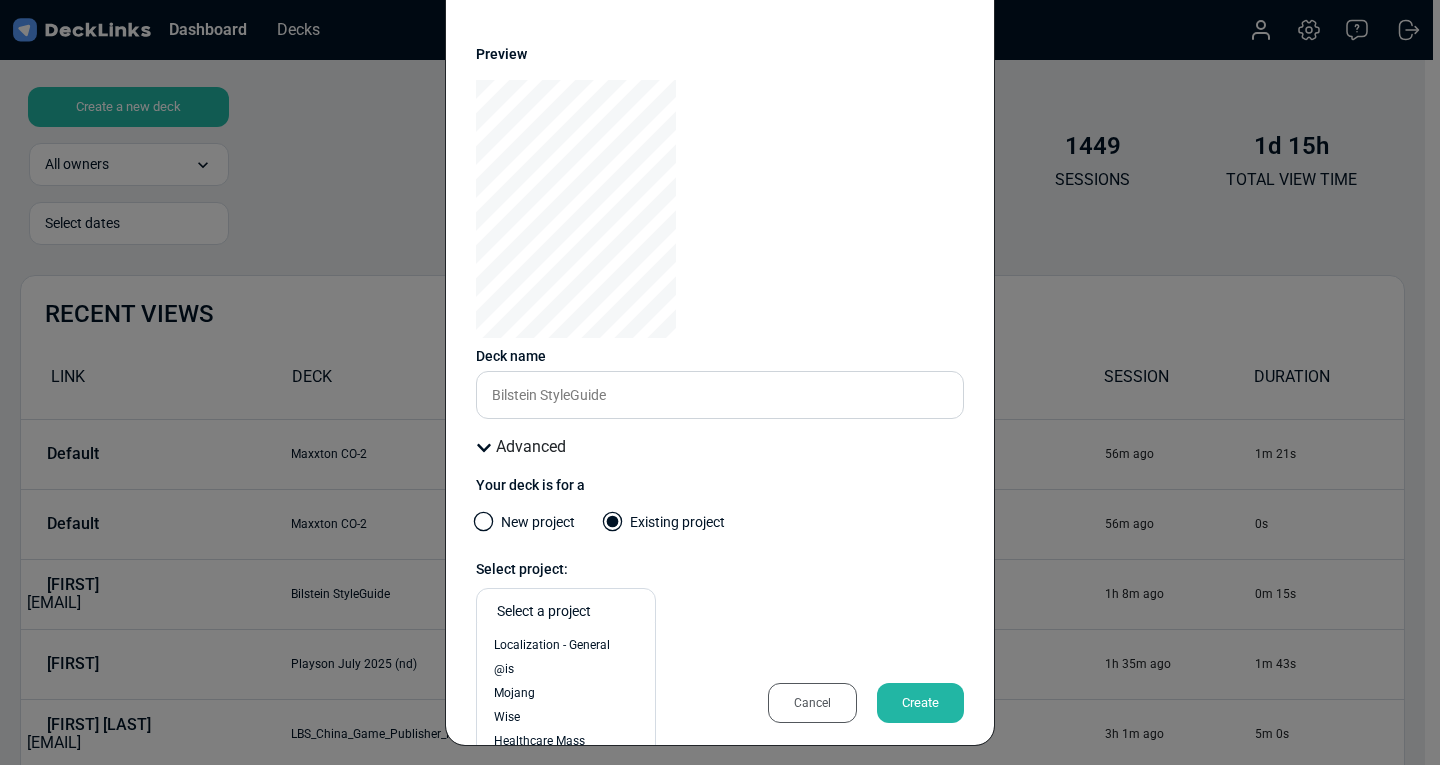 click on "Select a project" at bounding box center (571, 611) 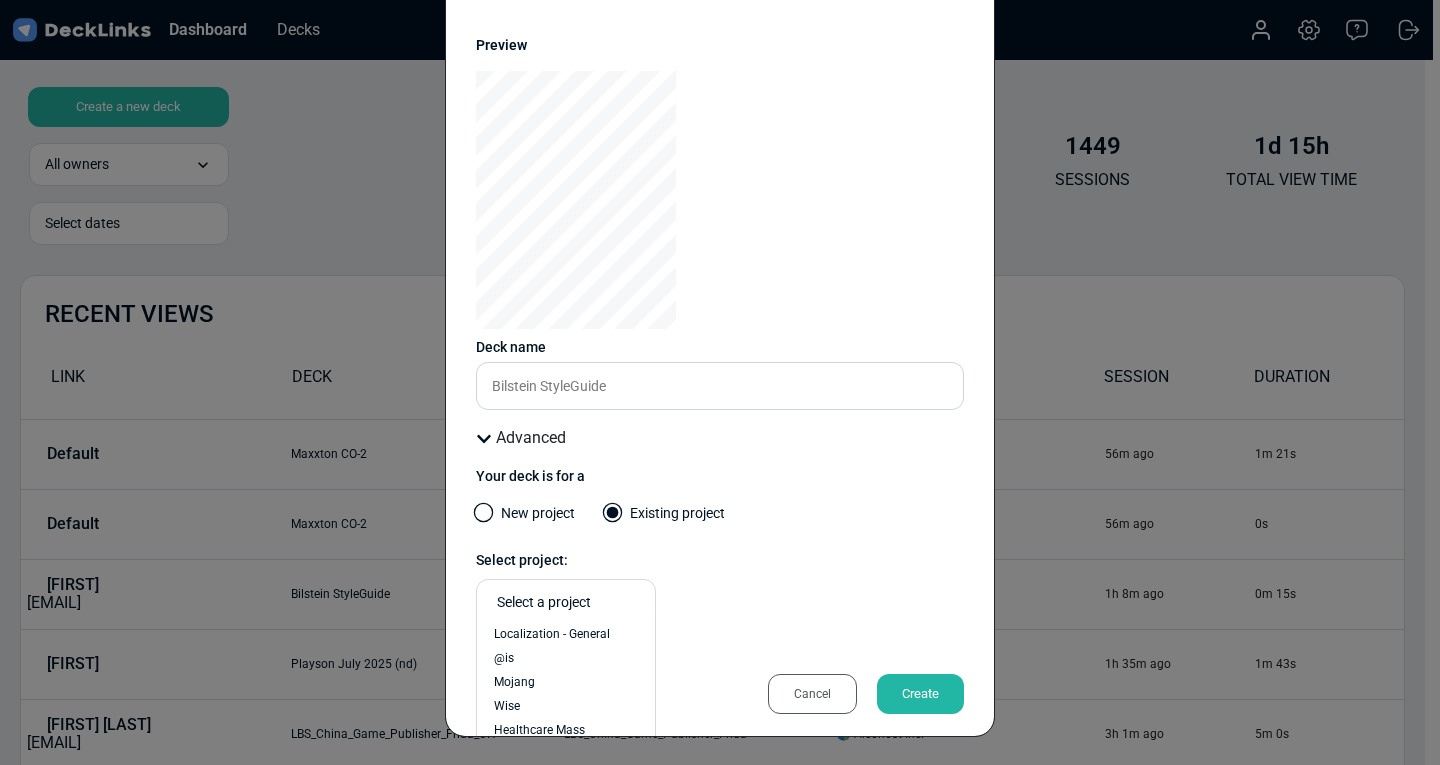 scroll, scrollTop: 0, scrollLeft: 0, axis: both 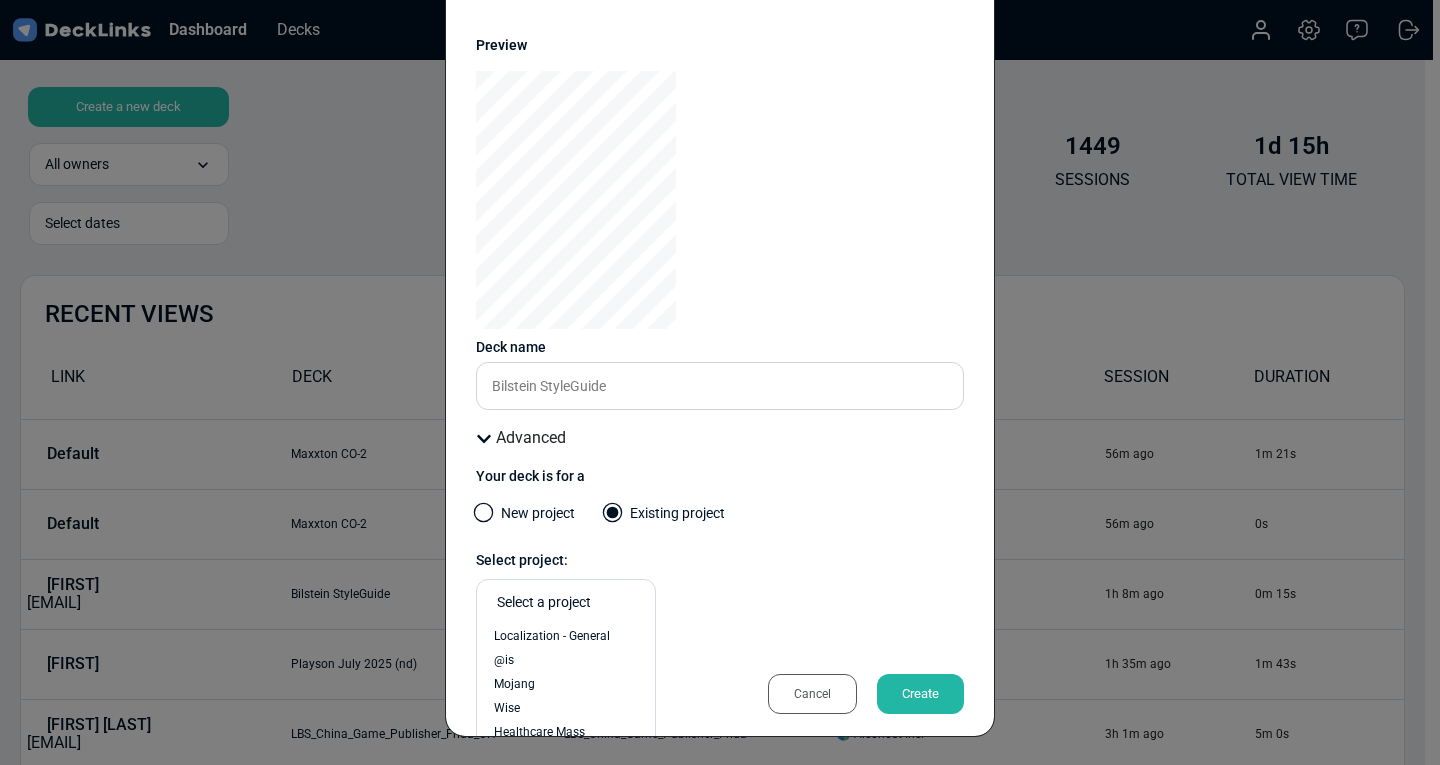 drag, startPoint x: 472, startPoint y: 507, endPoint x: 482, endPoint y: 521, distance: 17.20465 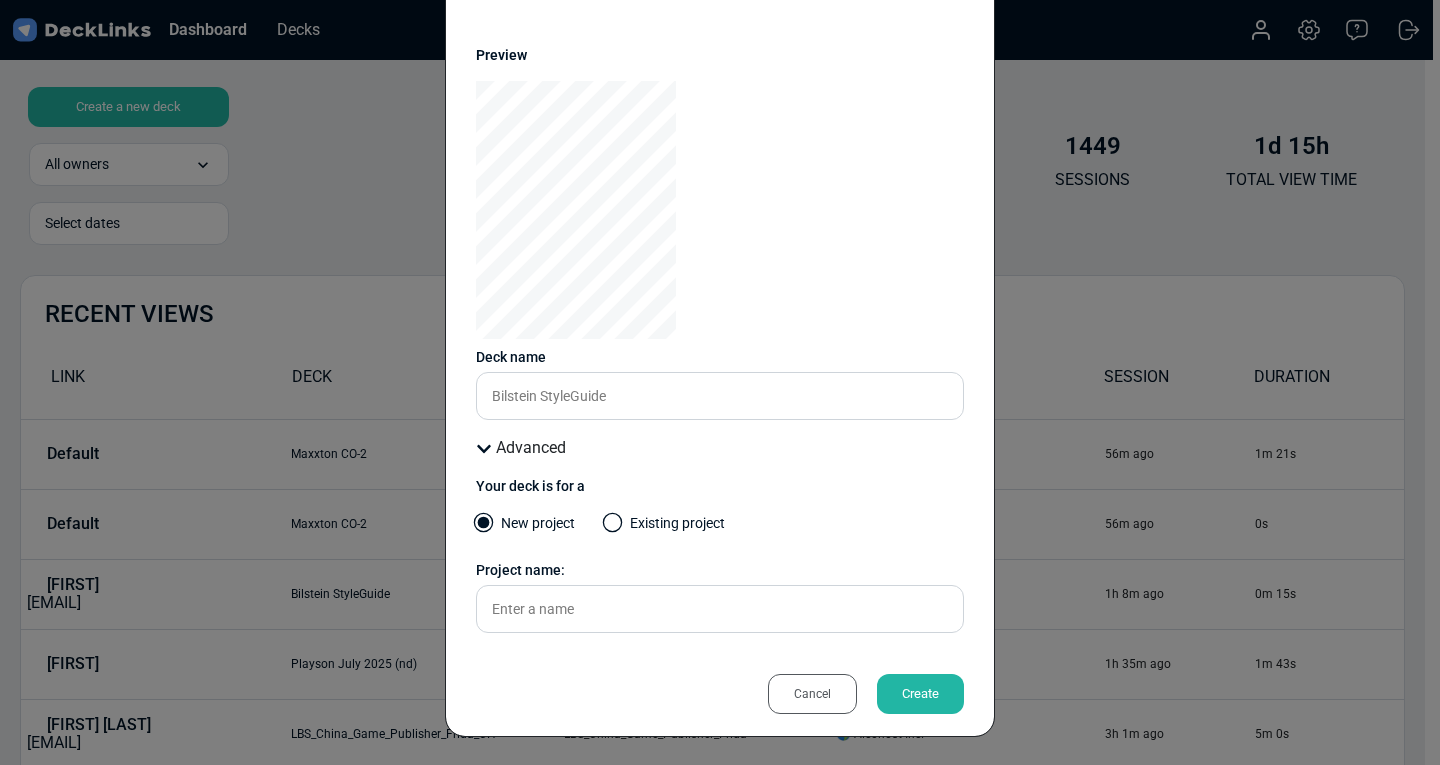 scroll, scrollTop: 350, scrollLeft: 0, axis: vertical 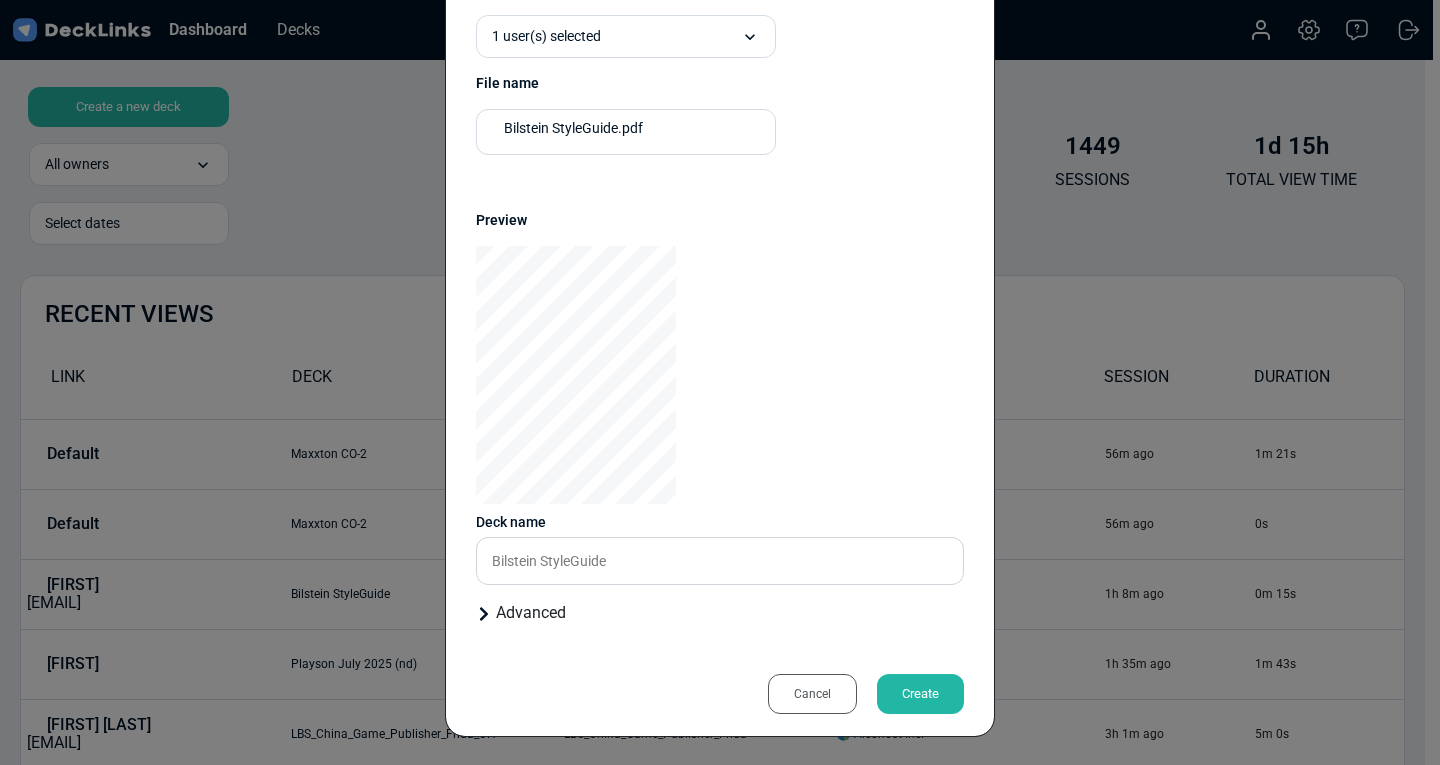 click on "Create" at bounding box center [920, 694] 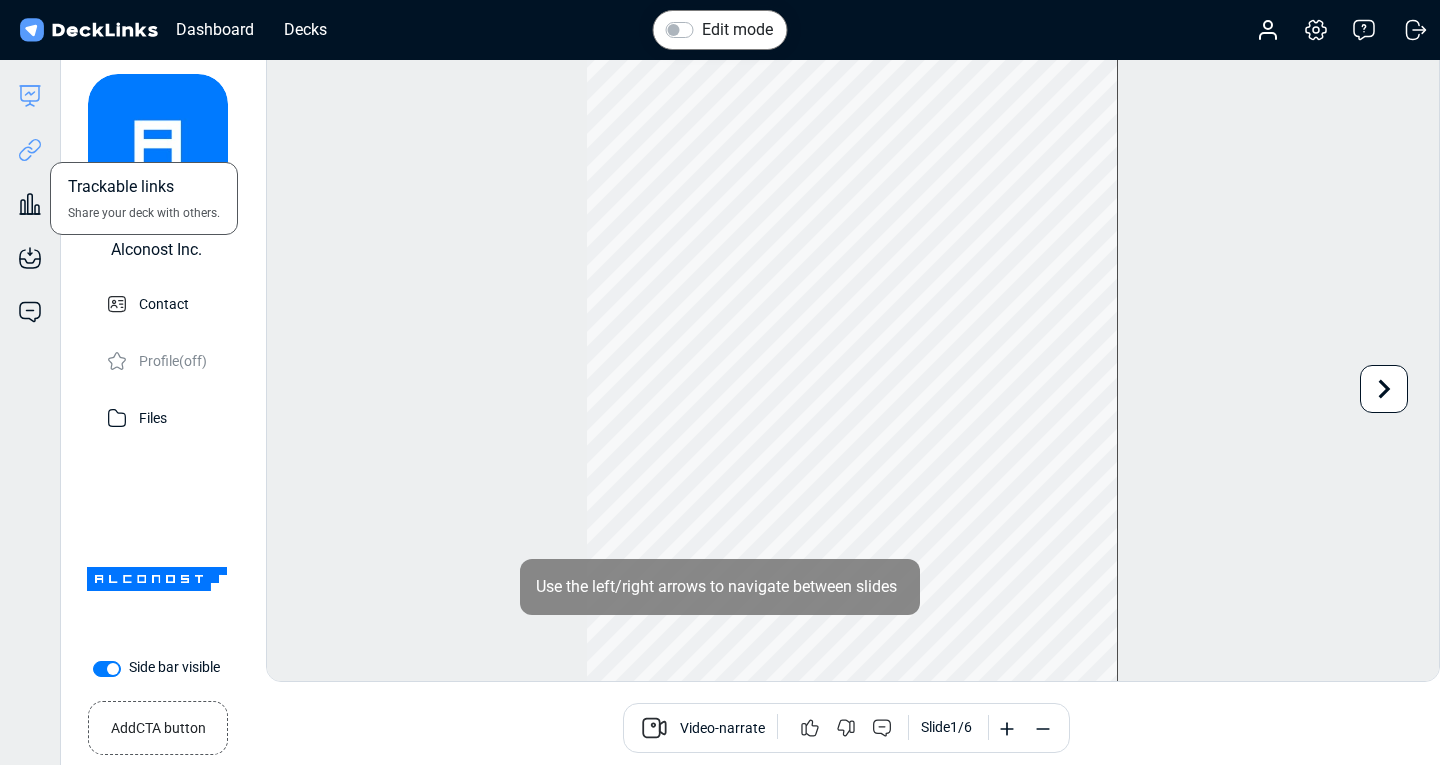 click 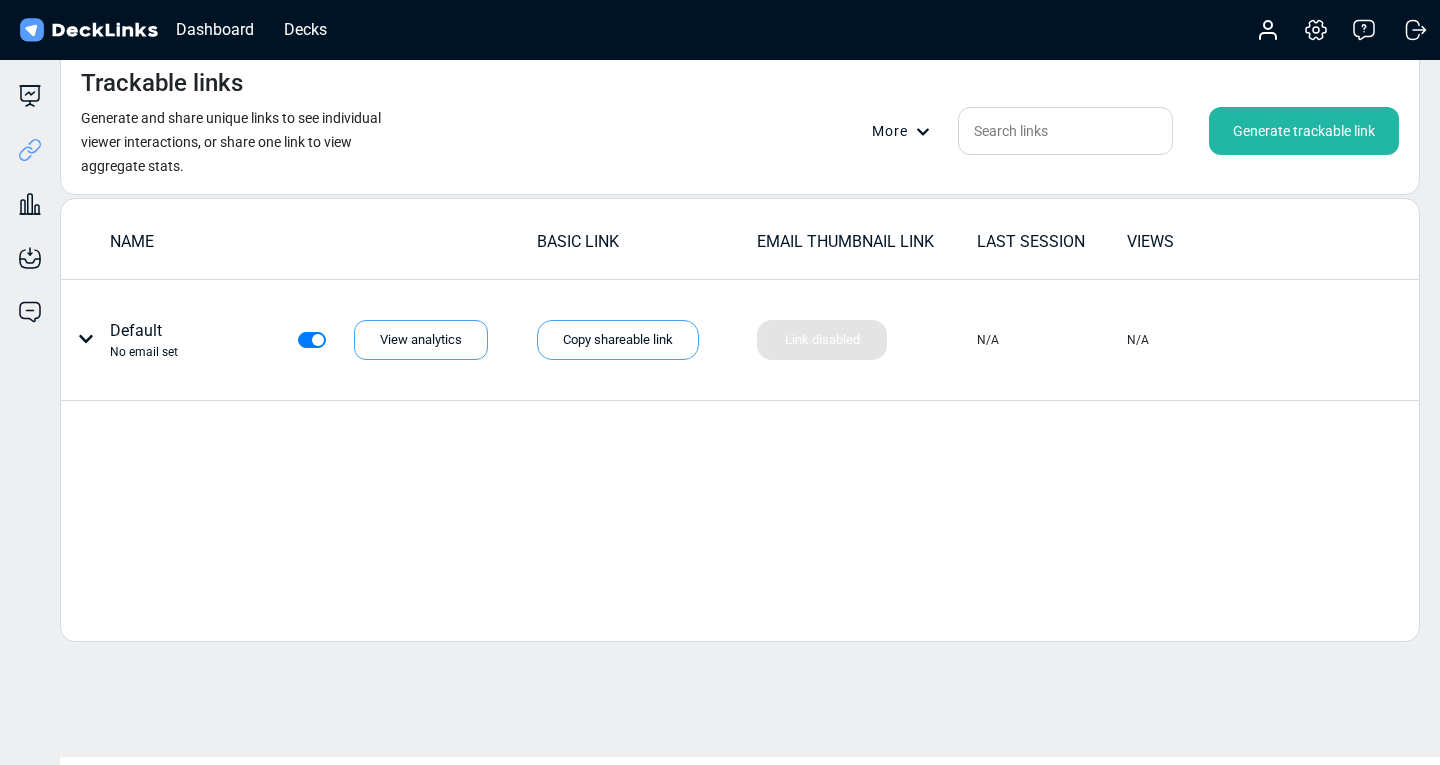 click on "Generate trackable link" at bounding box center (1304, 131) 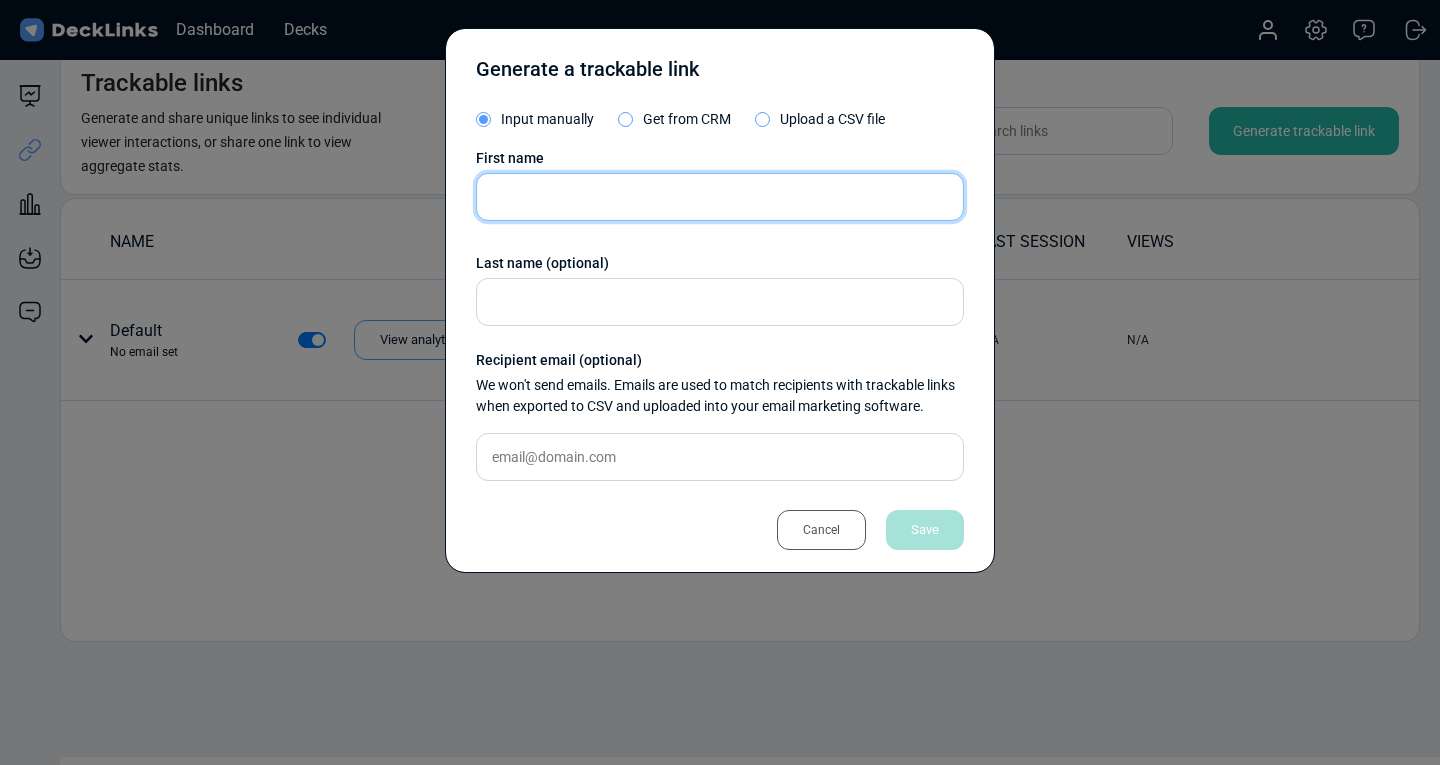 click at bounding box center [720, 197] 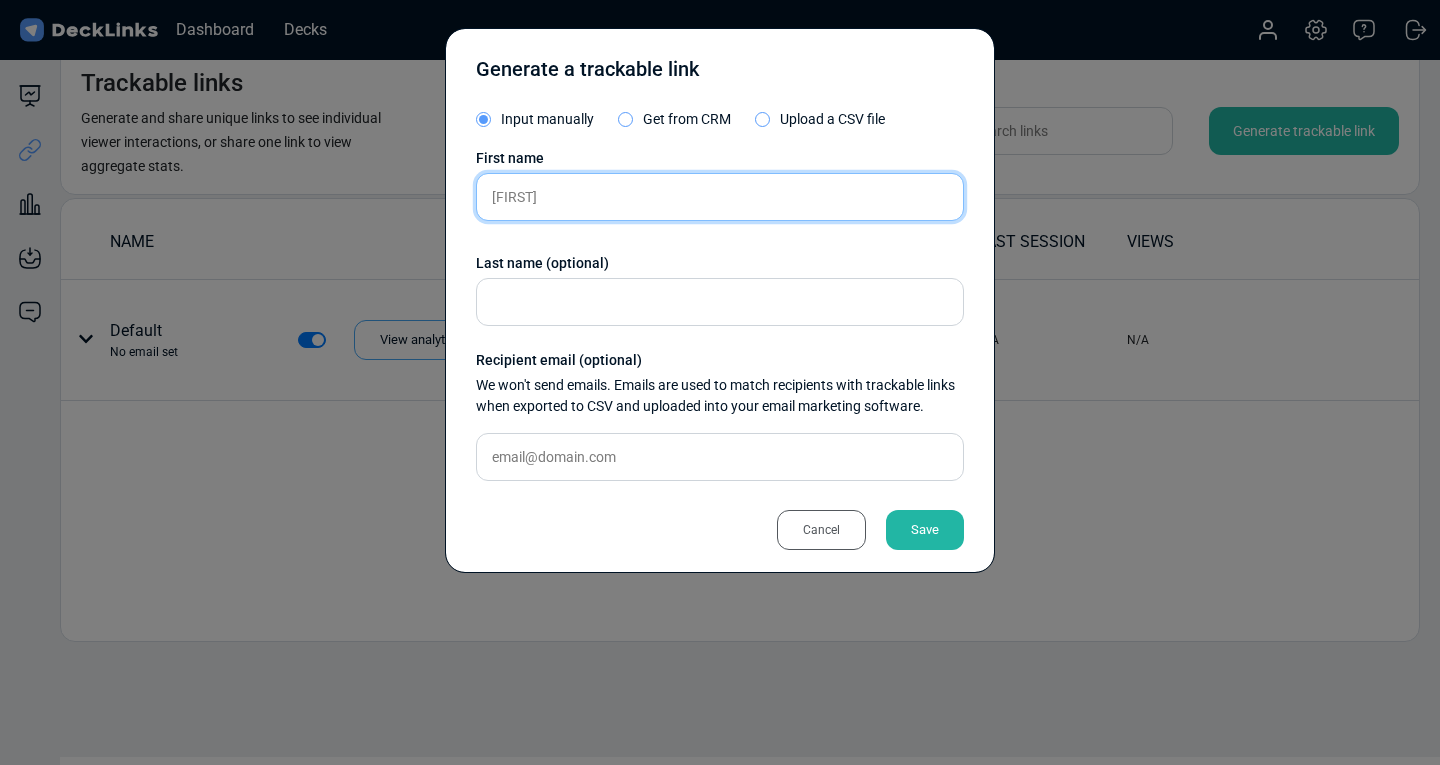 type on "[FIRST]" 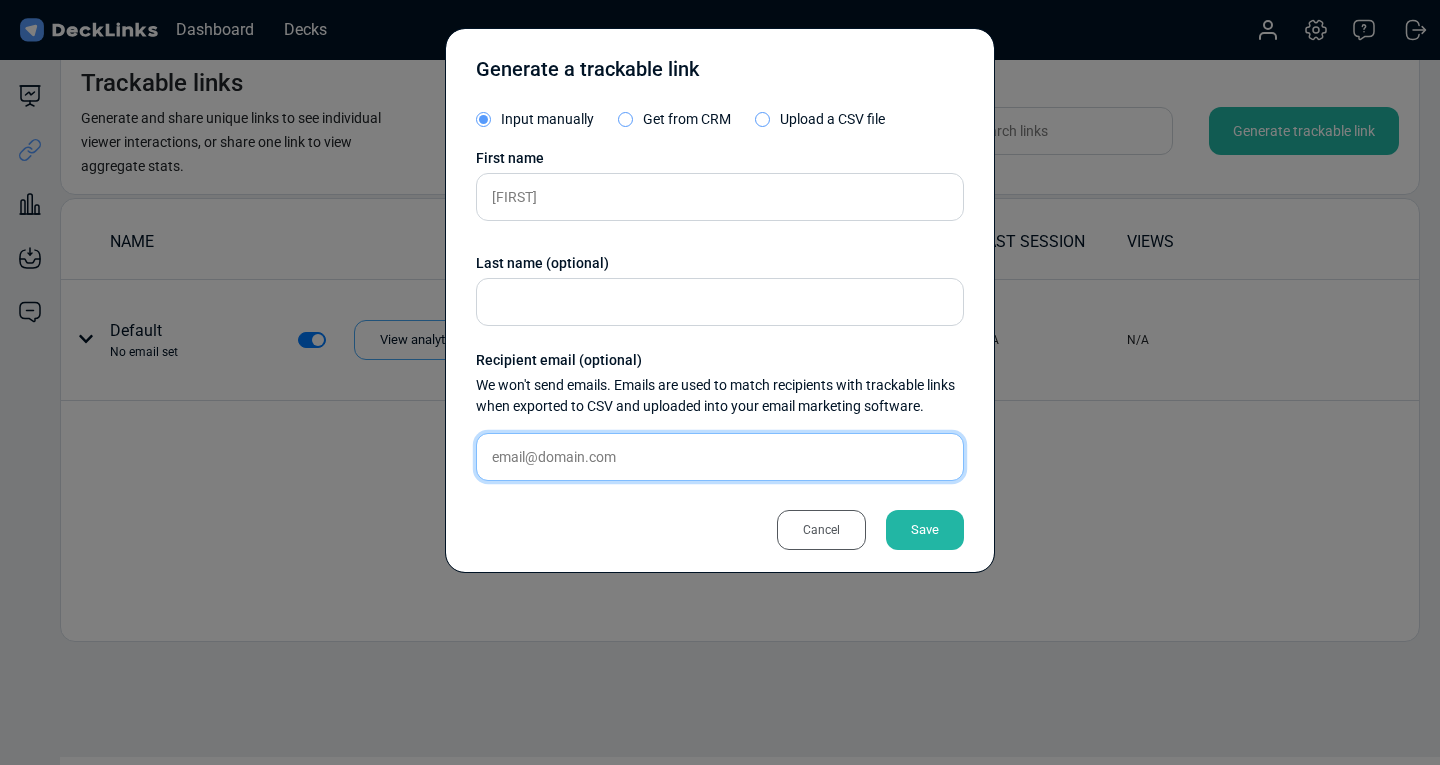 click at bounding box center [720, 457] 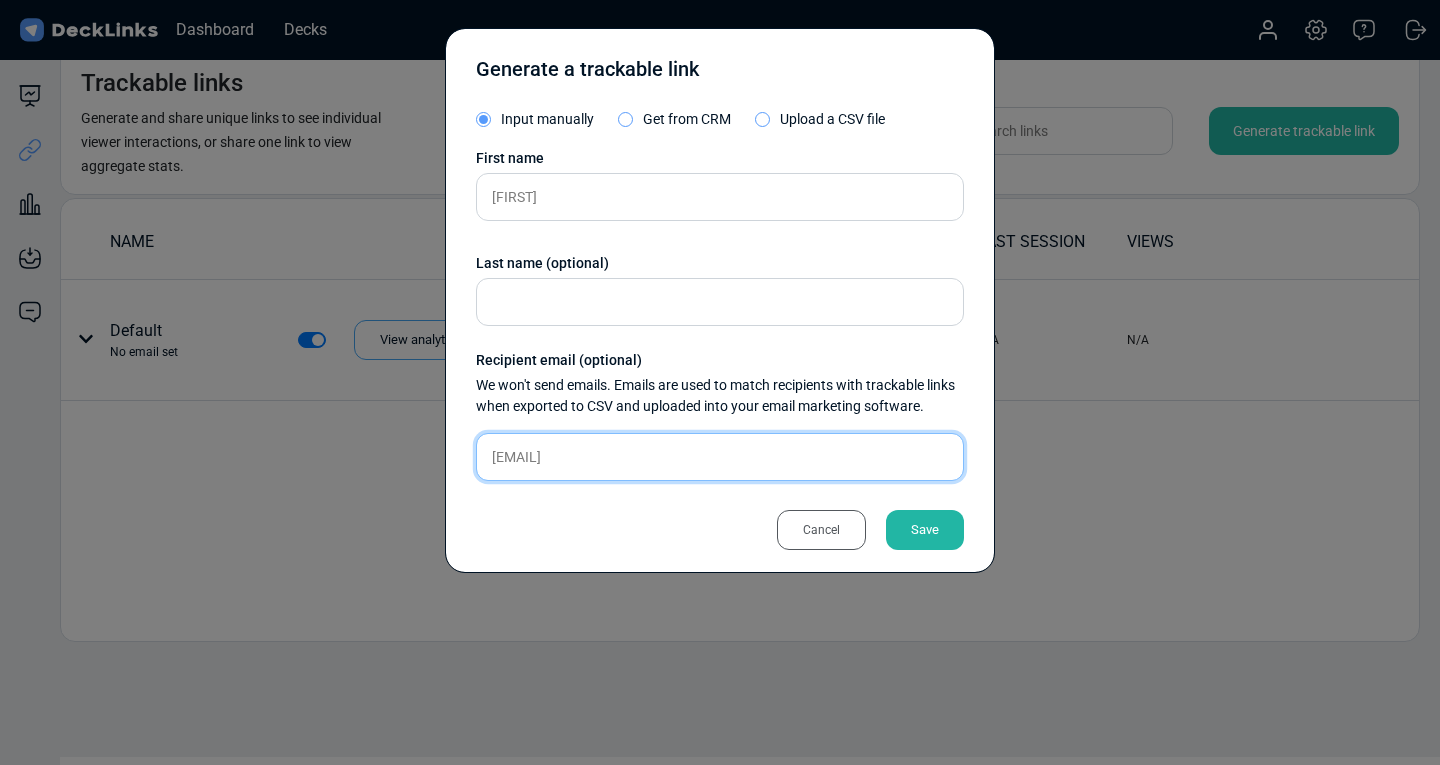 type on "[EMAIL]" 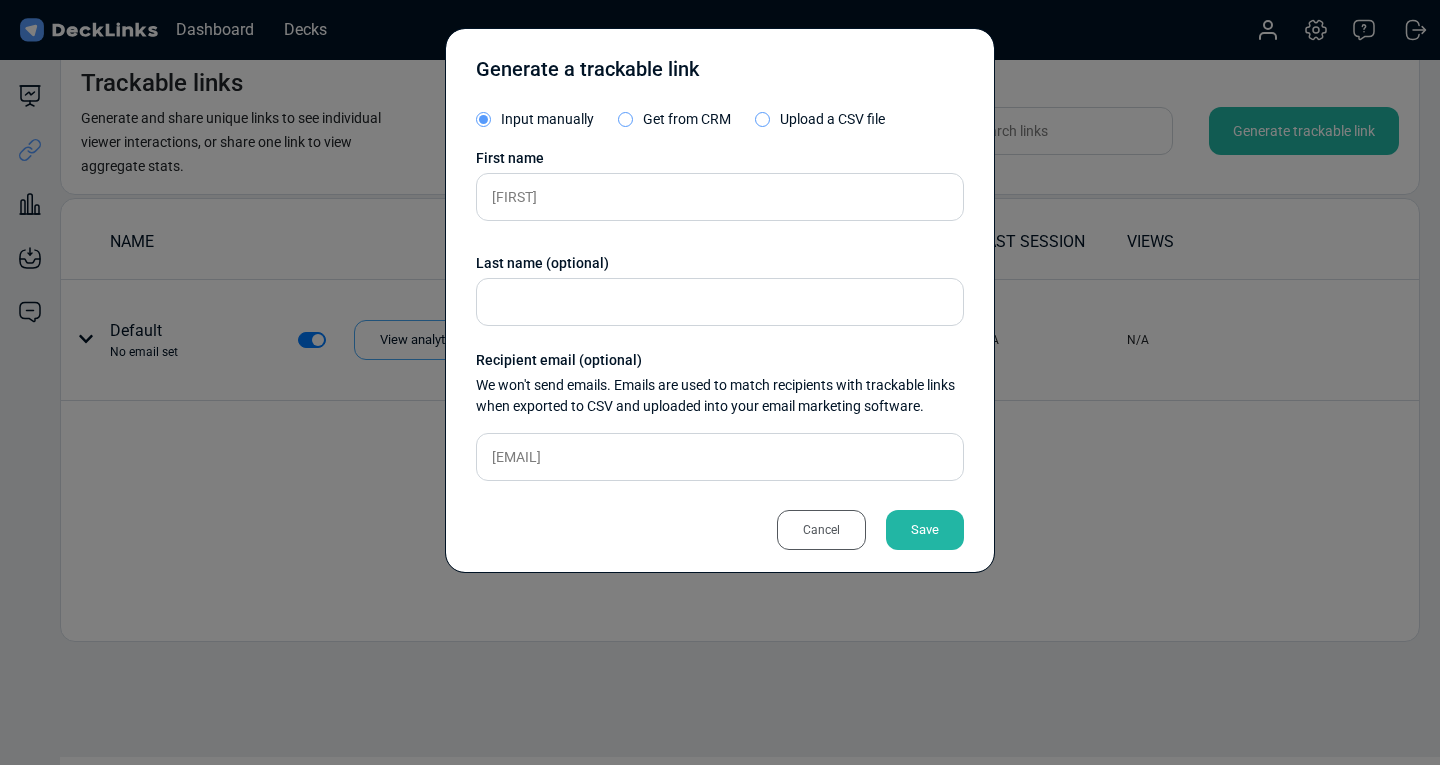 click on "Save" at bounding box center [925, 530] 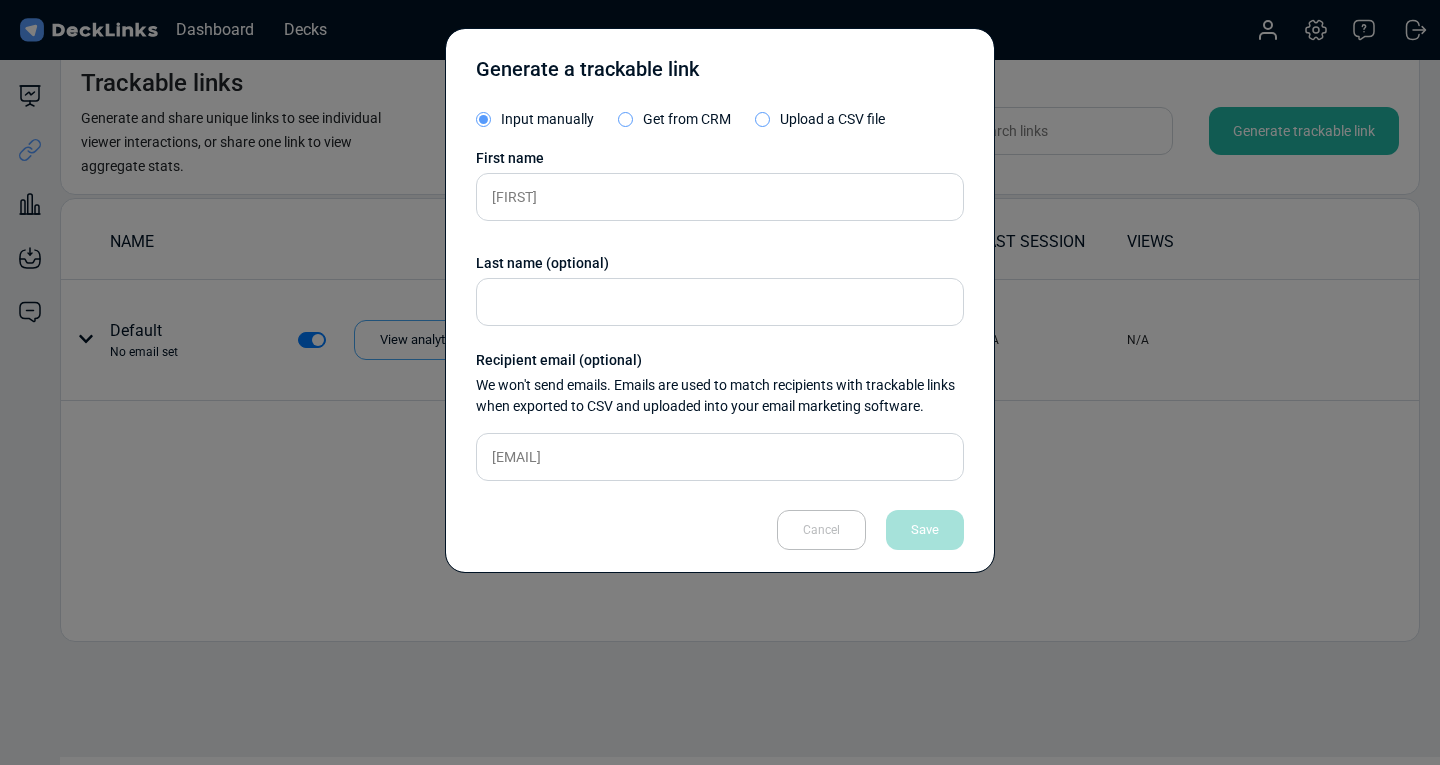 type 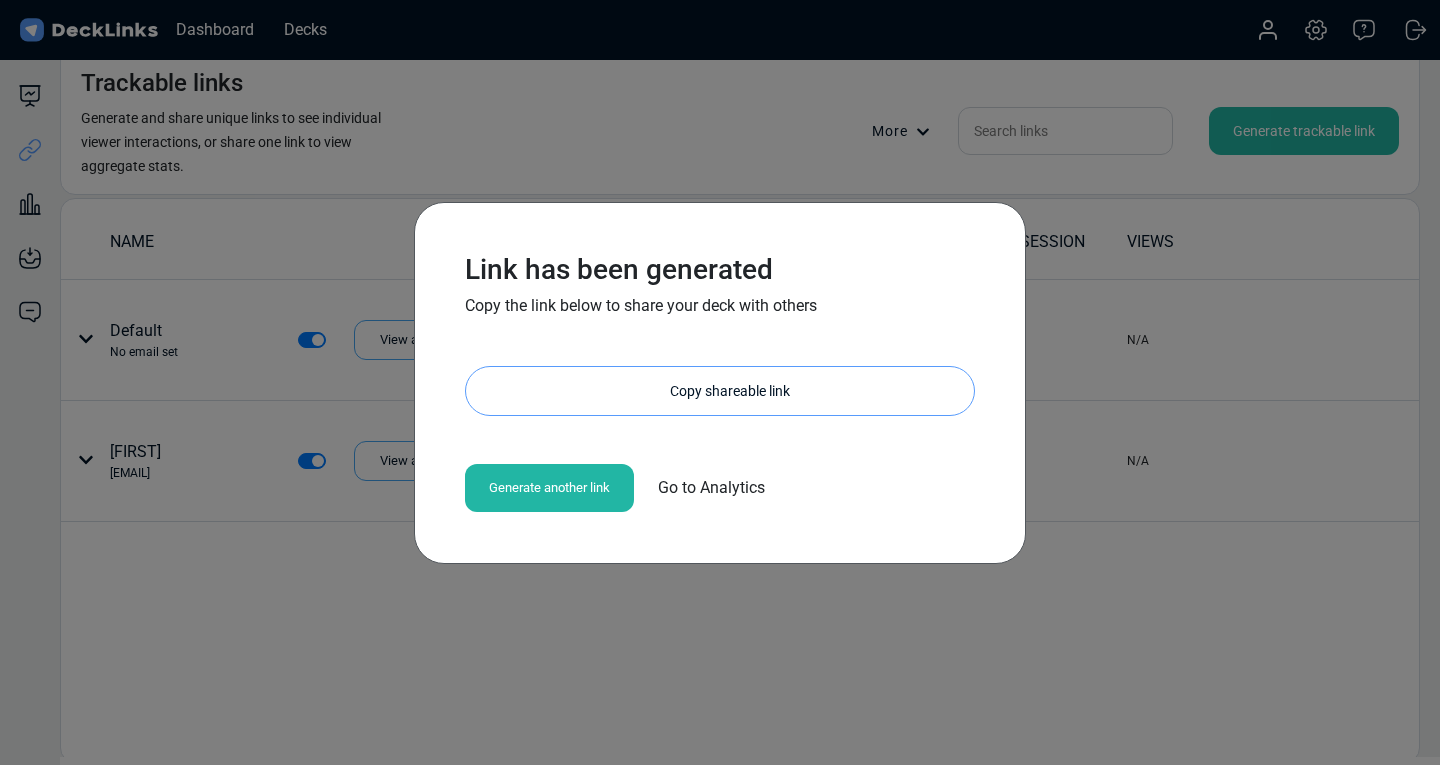 click on "Copy shareable link" at bounding box center (730, 391) 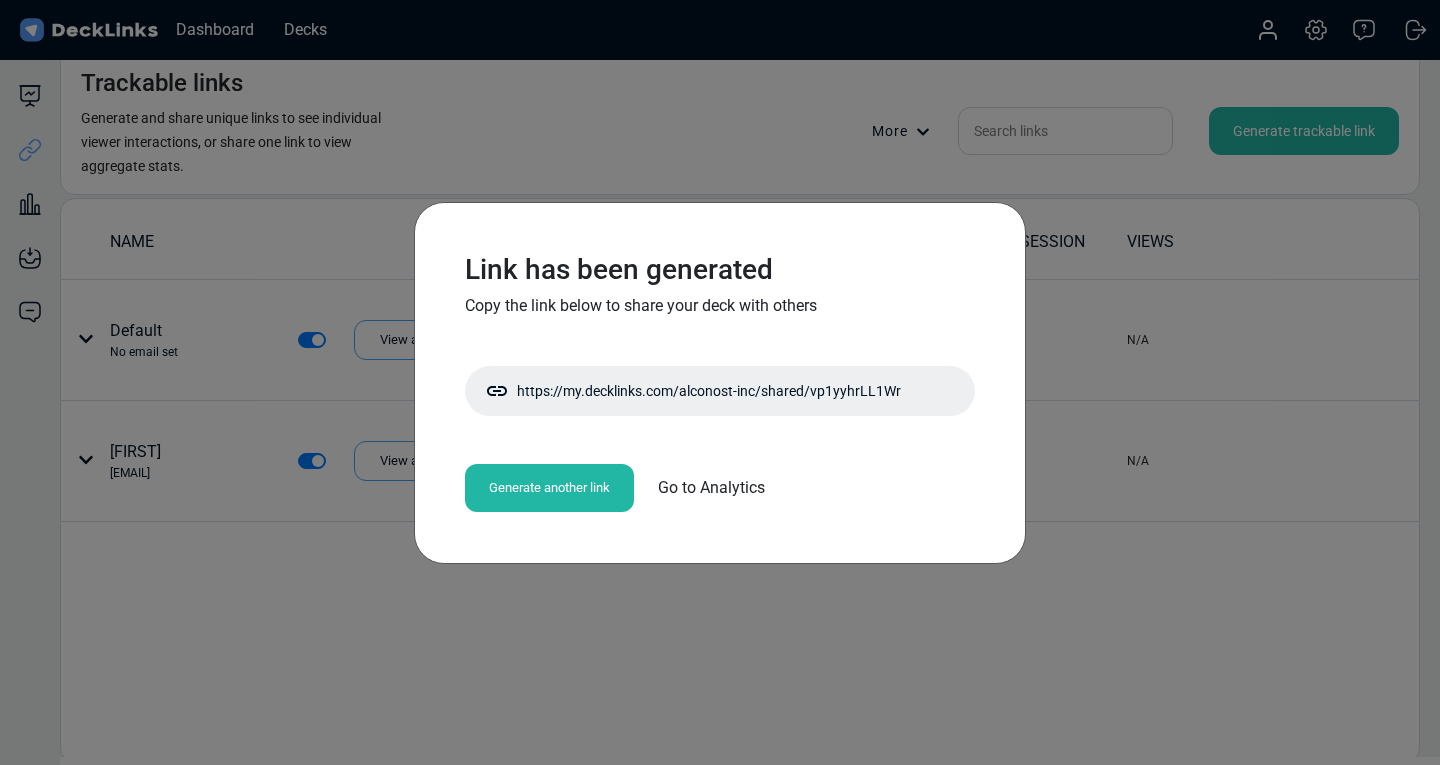 click on "Generate another link" at bounding box center (549, 488) 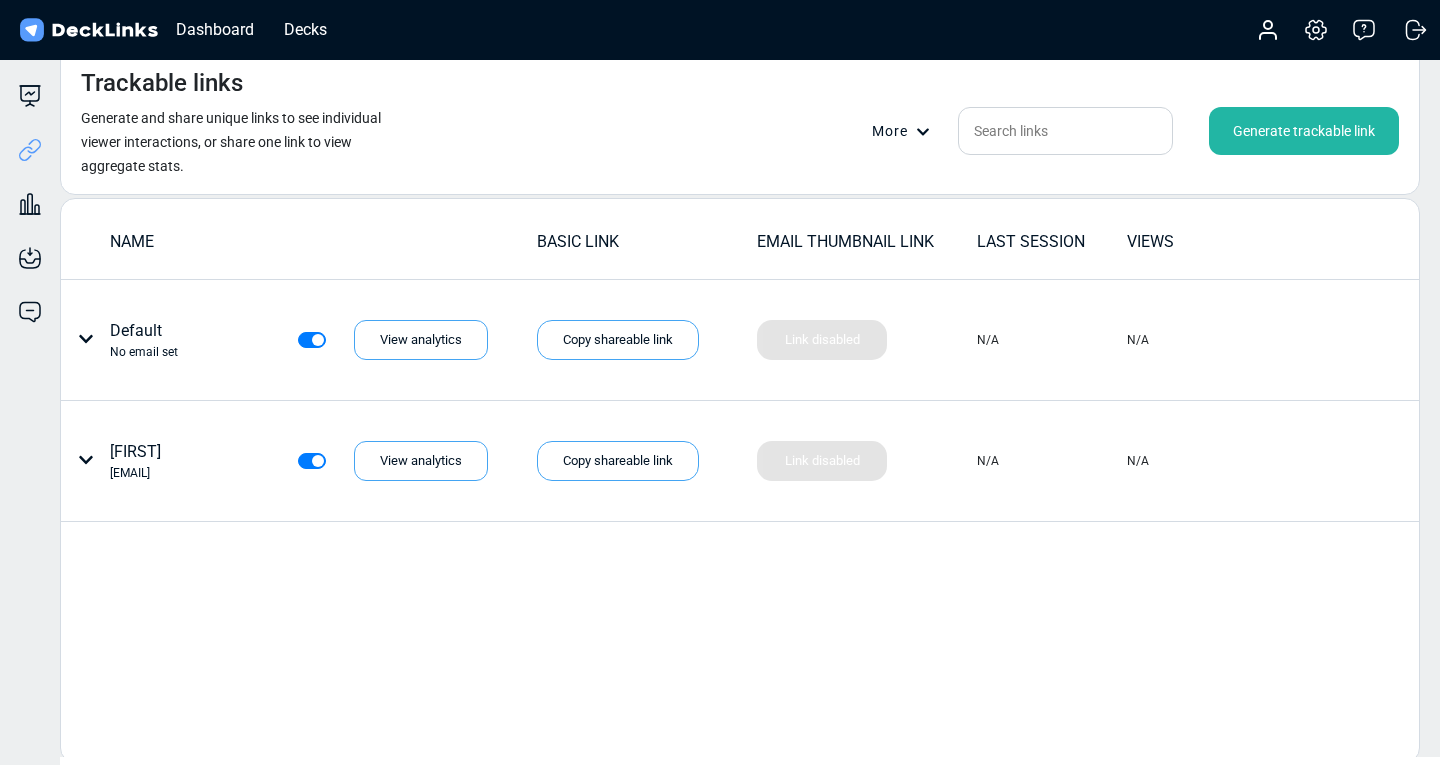 click on "Generate trackable link" at bounding box center (1304, 131) 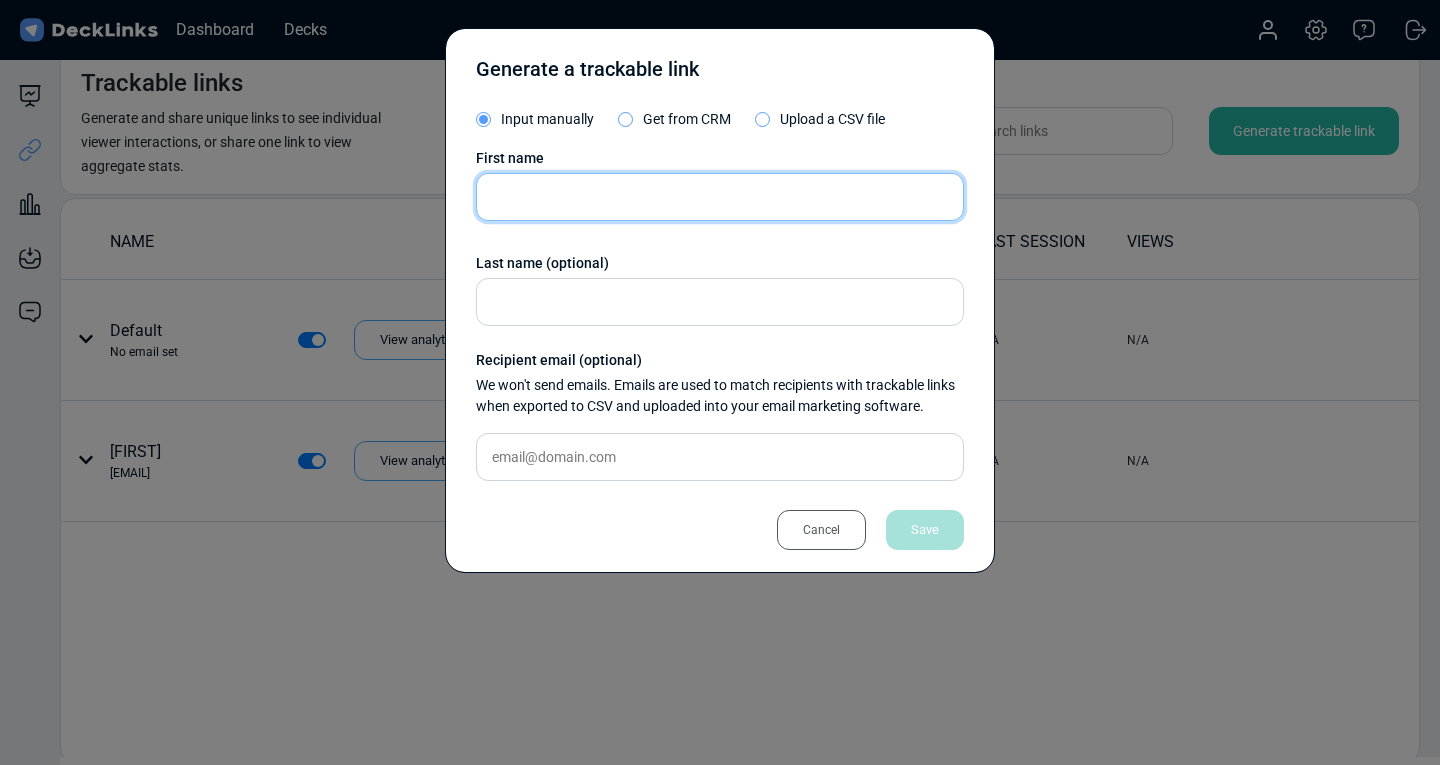 click at bounding box center (720, 197) 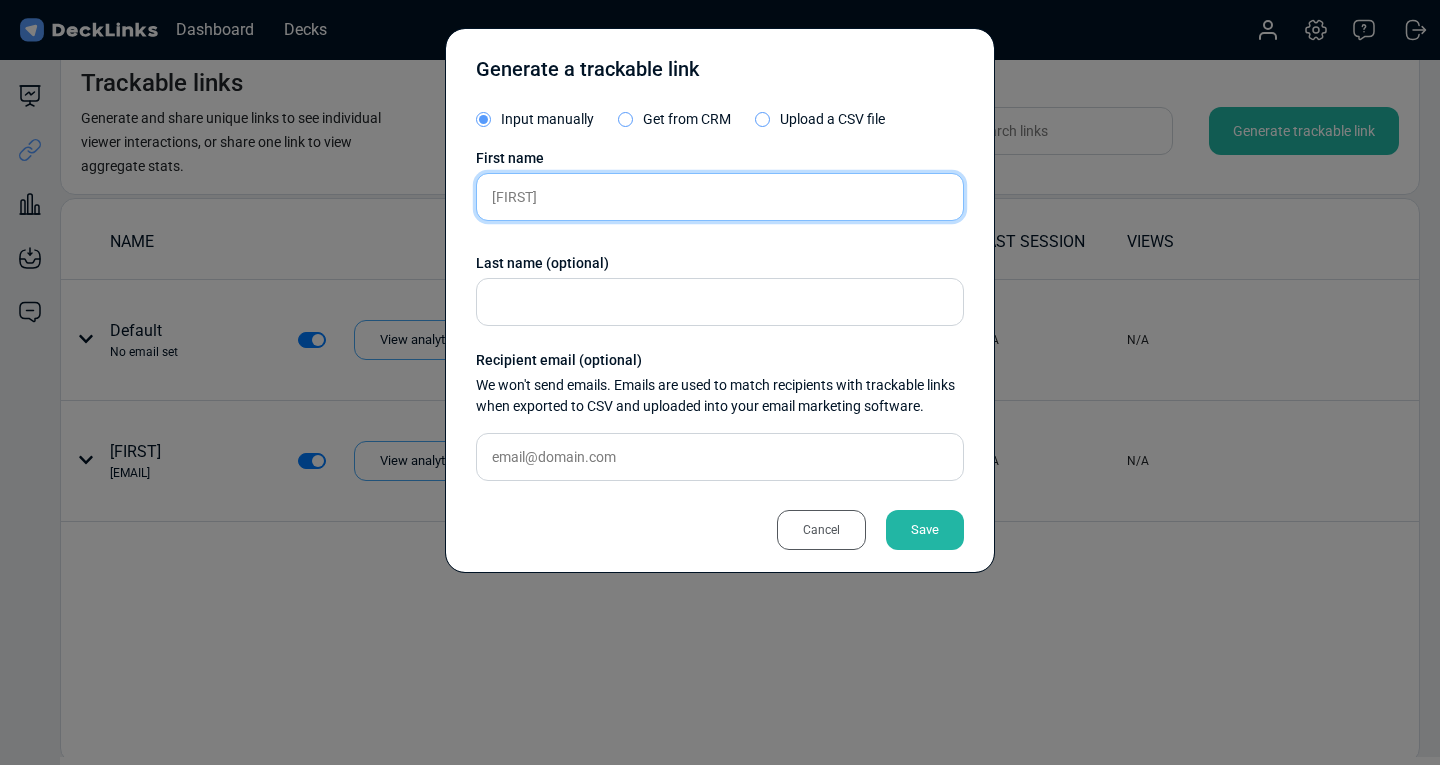 type on "[FIRST]" 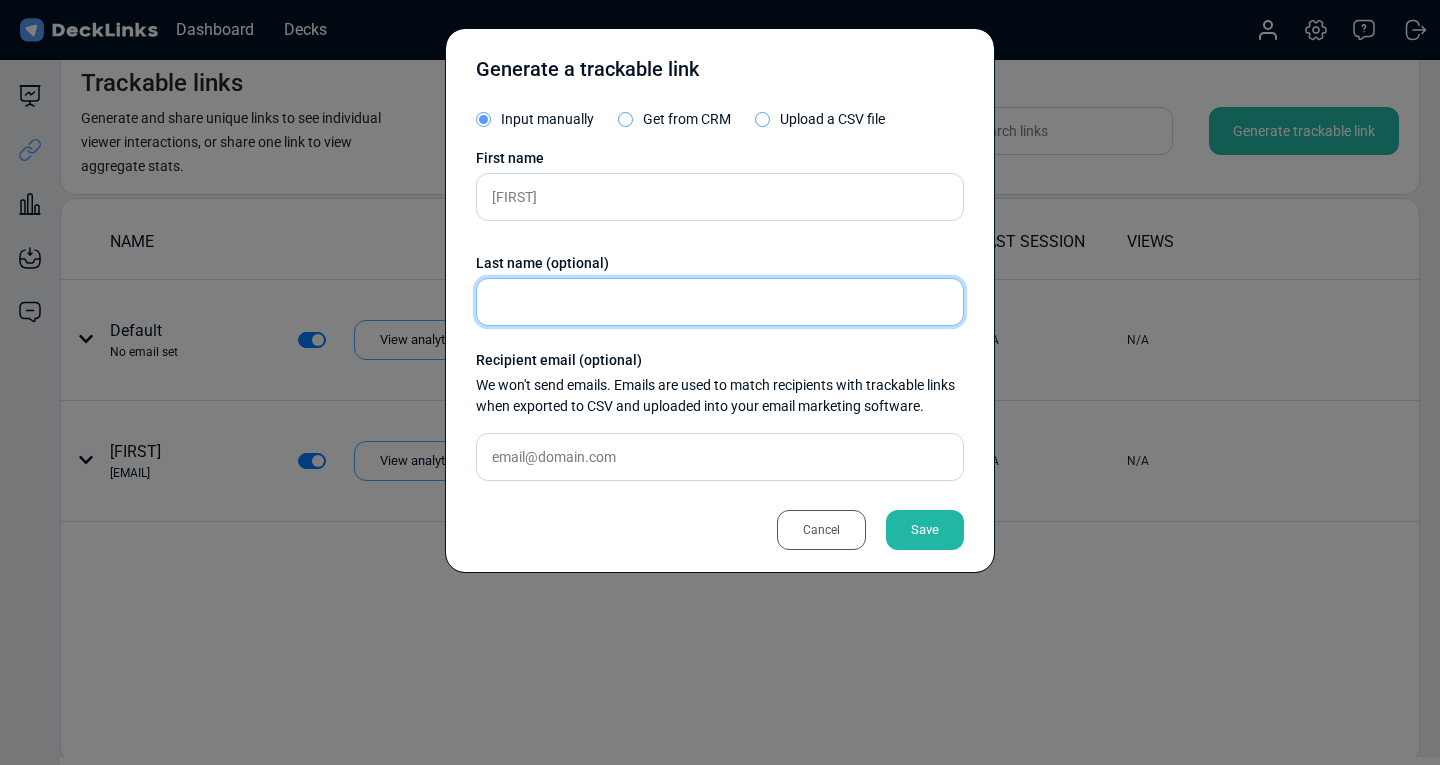 click at bounding box center [720, 302] 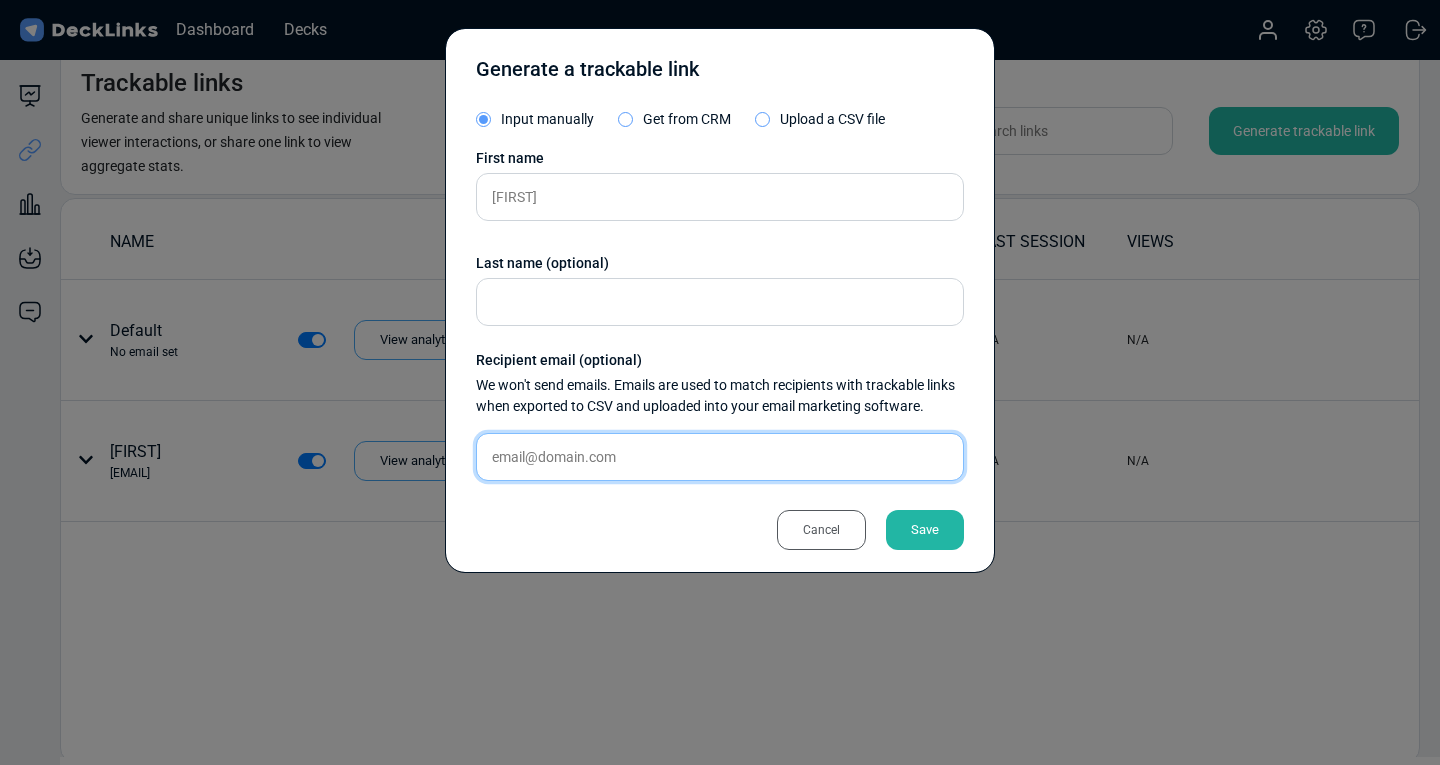 click at bounding box center (720, 457) 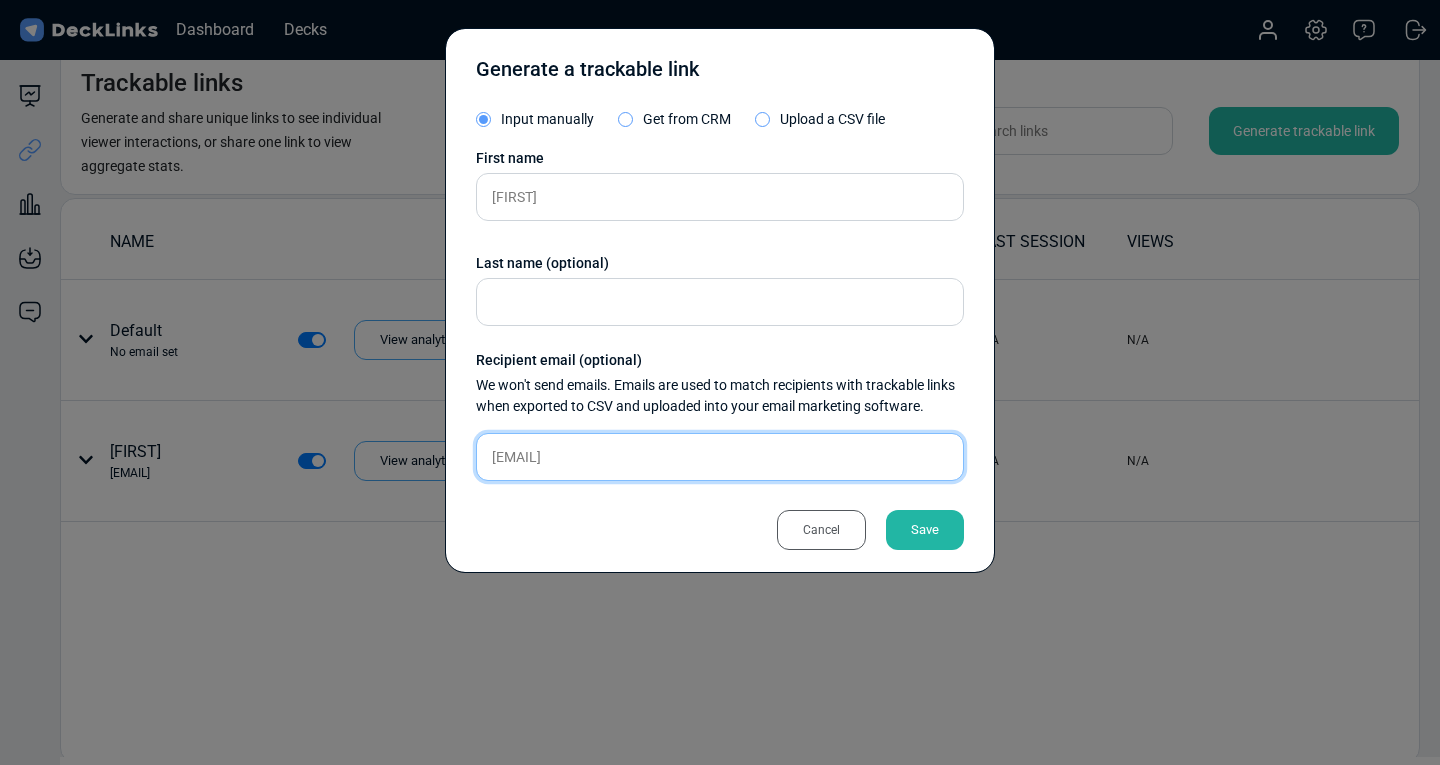 type on "[EMAIL]" 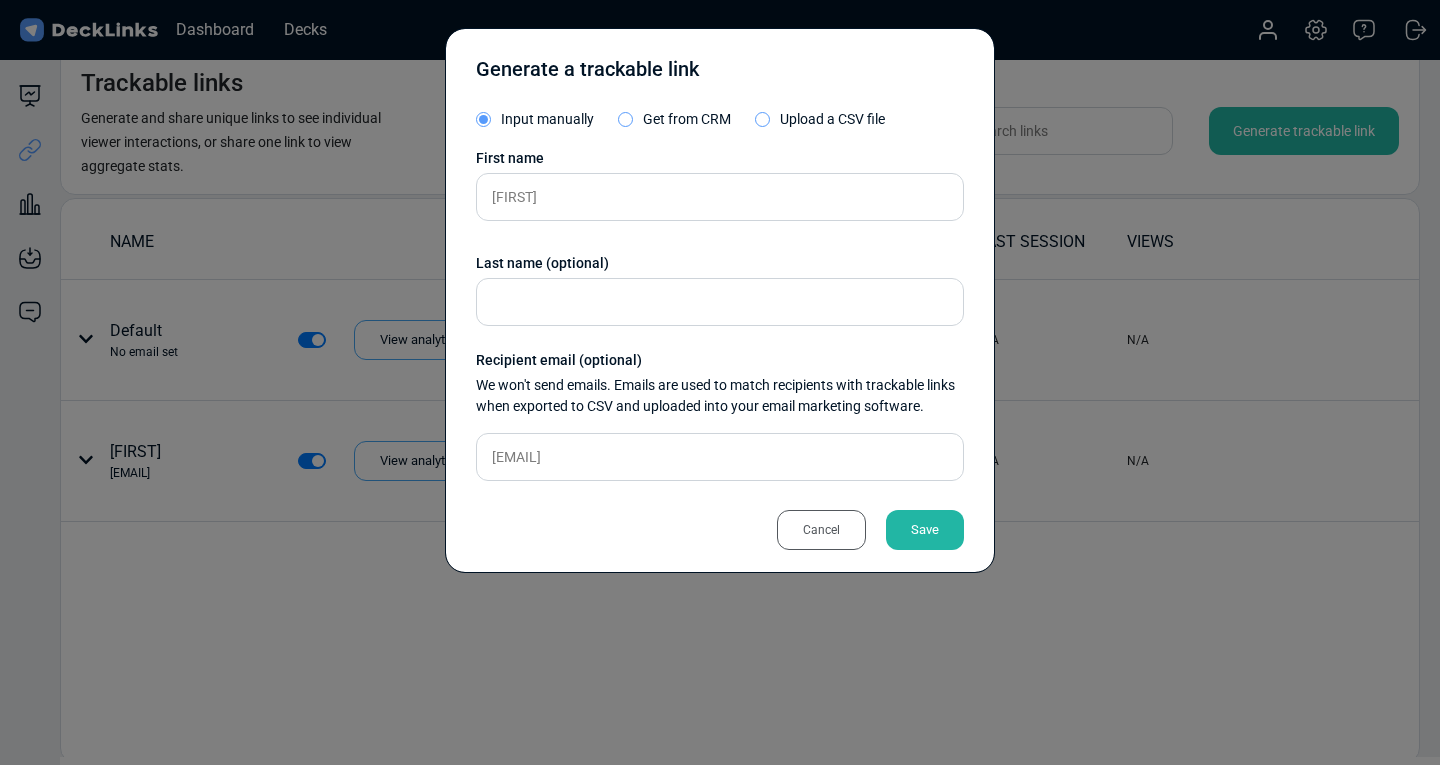 click on "Save" at bounding box center [925, 530] 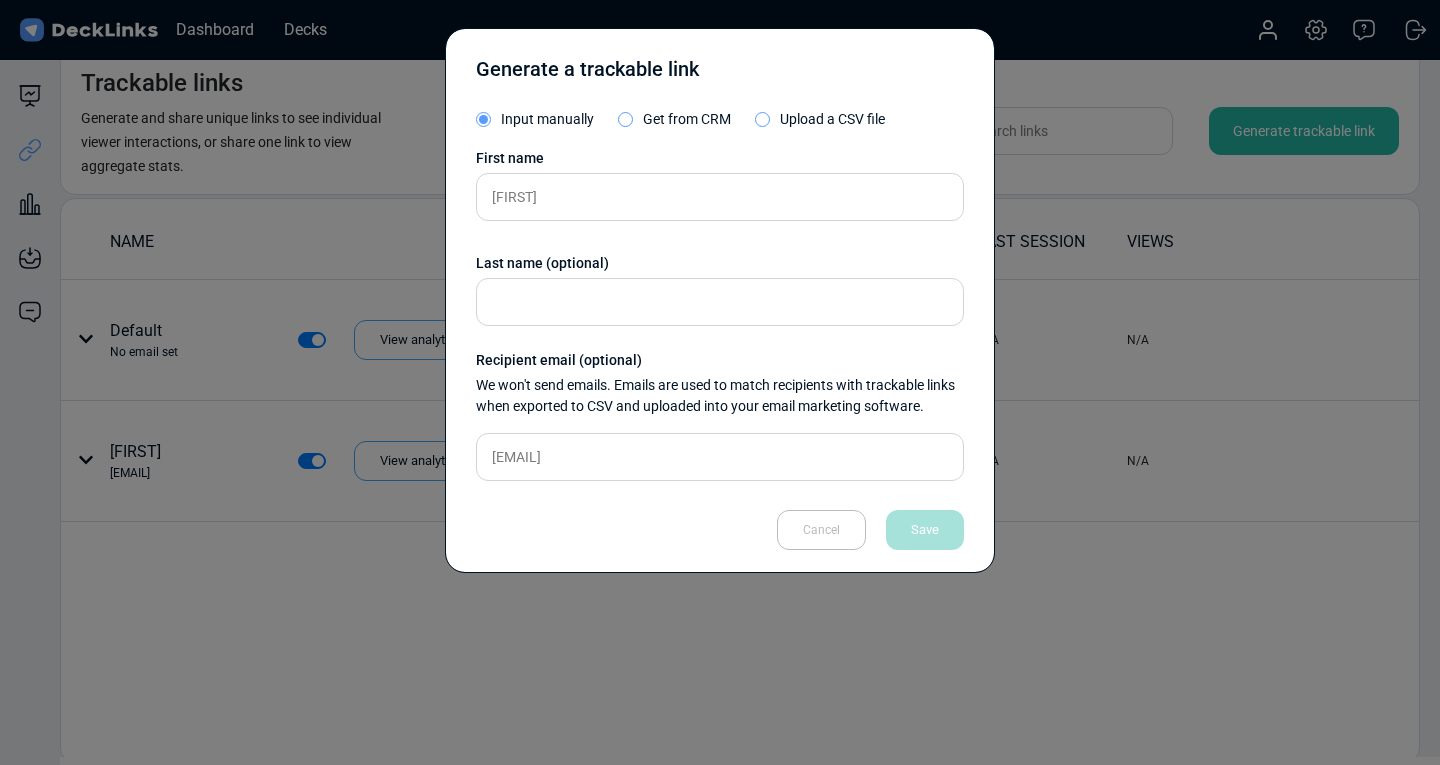 type 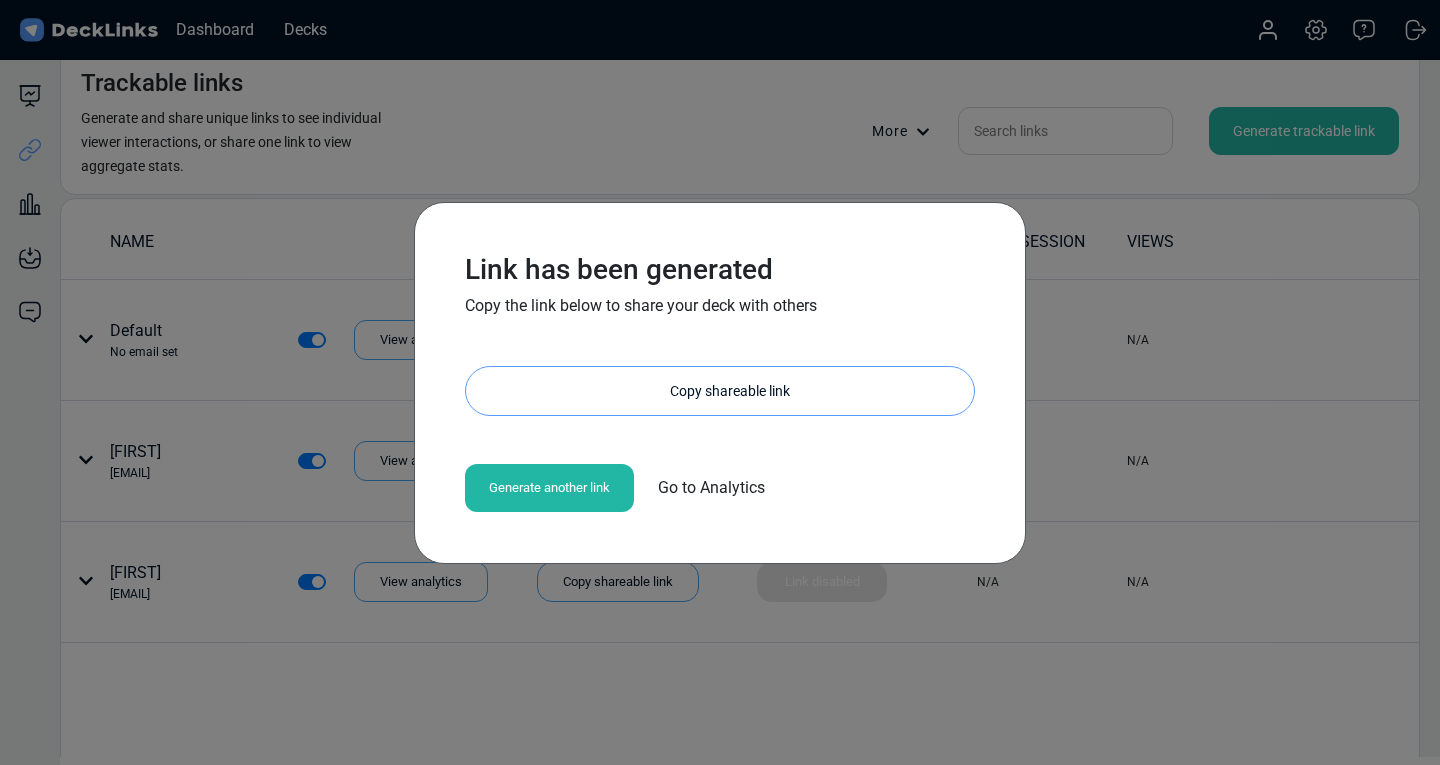 click on "Copy shareable link" at bounding box center [730, 391] 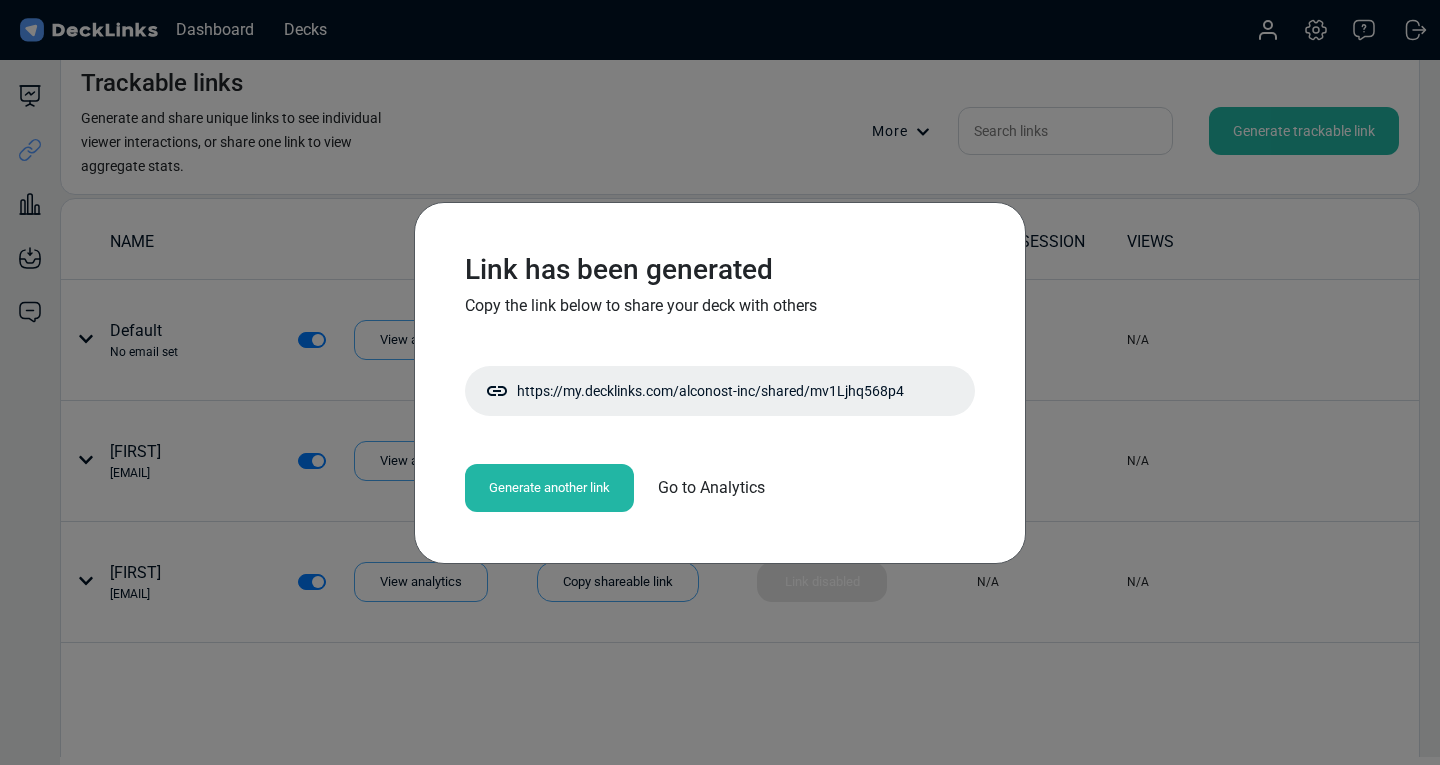 click on "Generate another link" at bounding box center [549, 488] 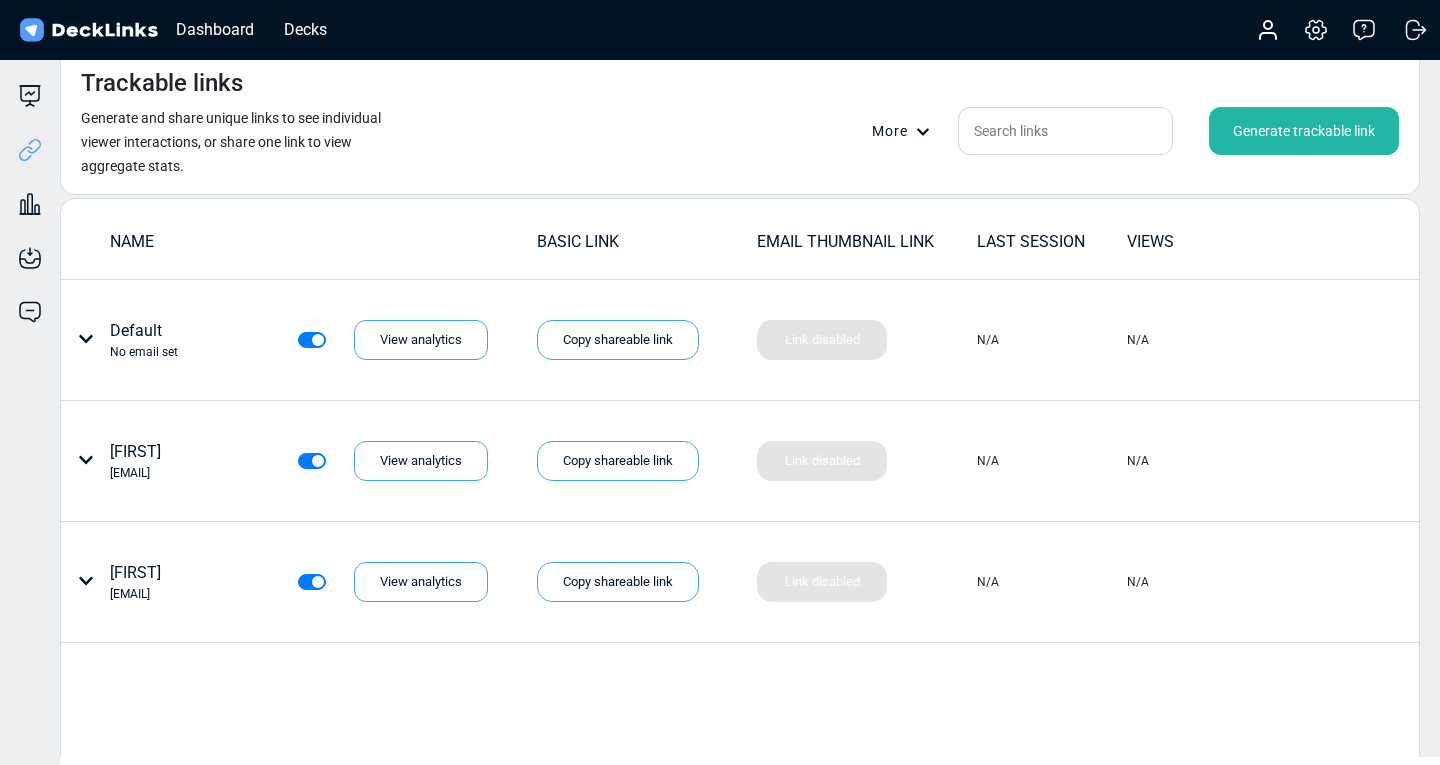 click on "Generate trackable link" at bounding box center [1304, 131] 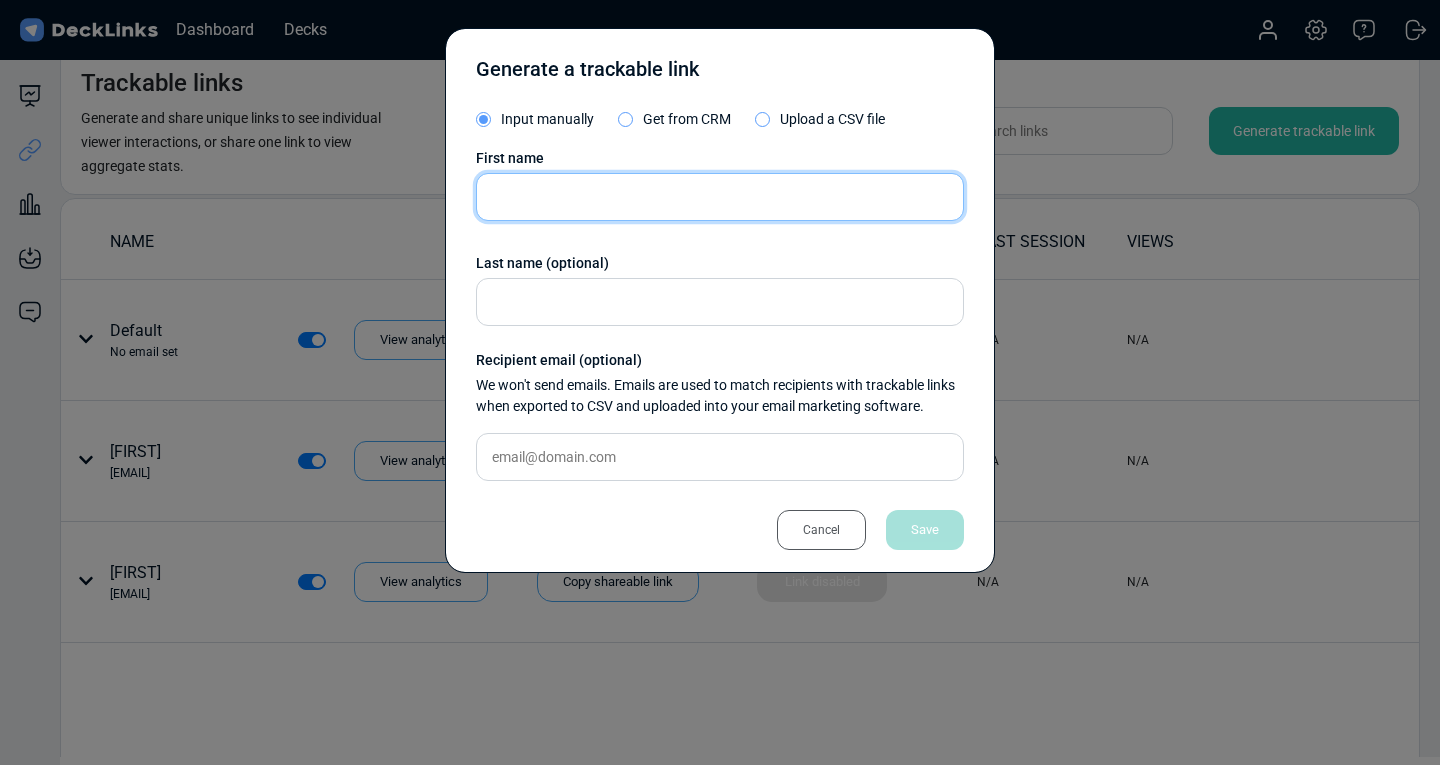 click at bounding box center (720, 197) 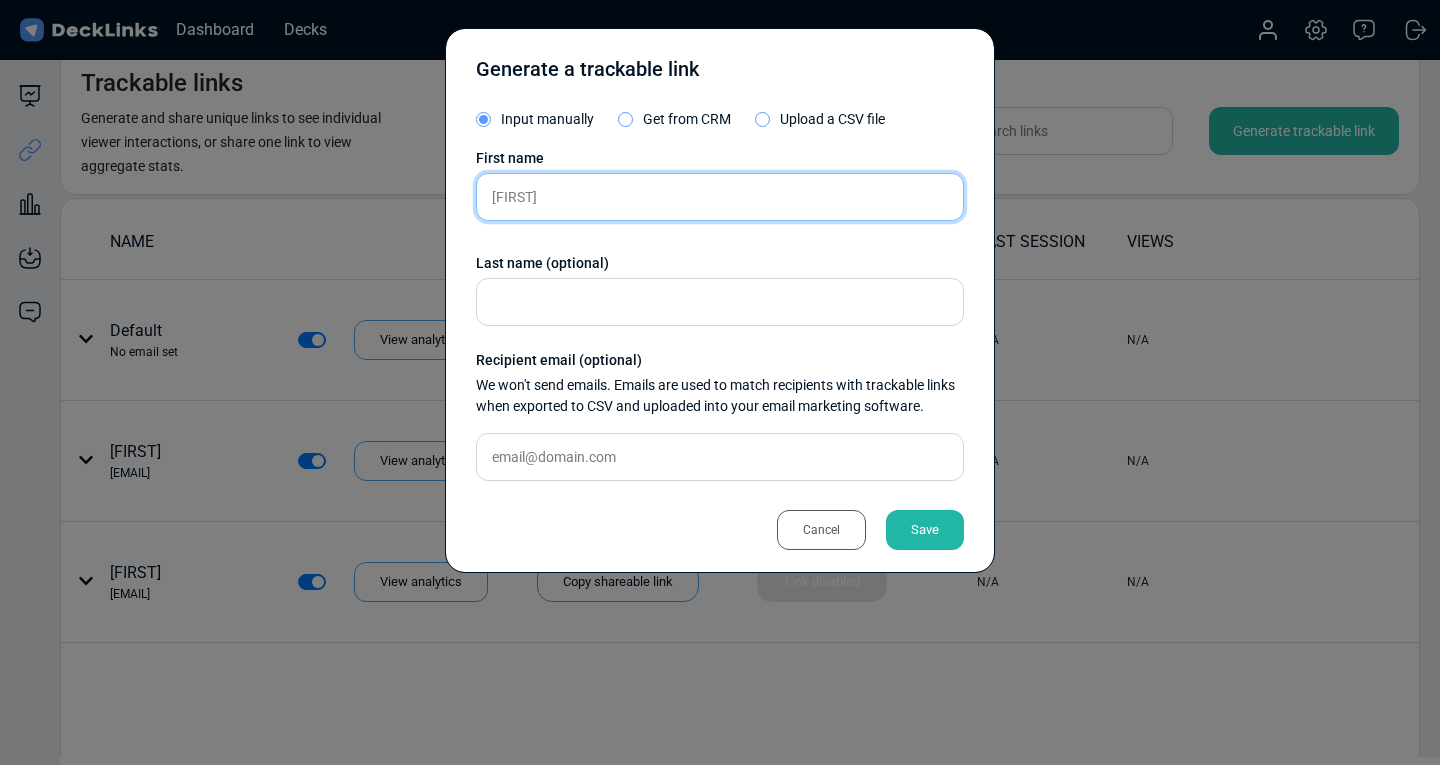 type on "[FIRST]" 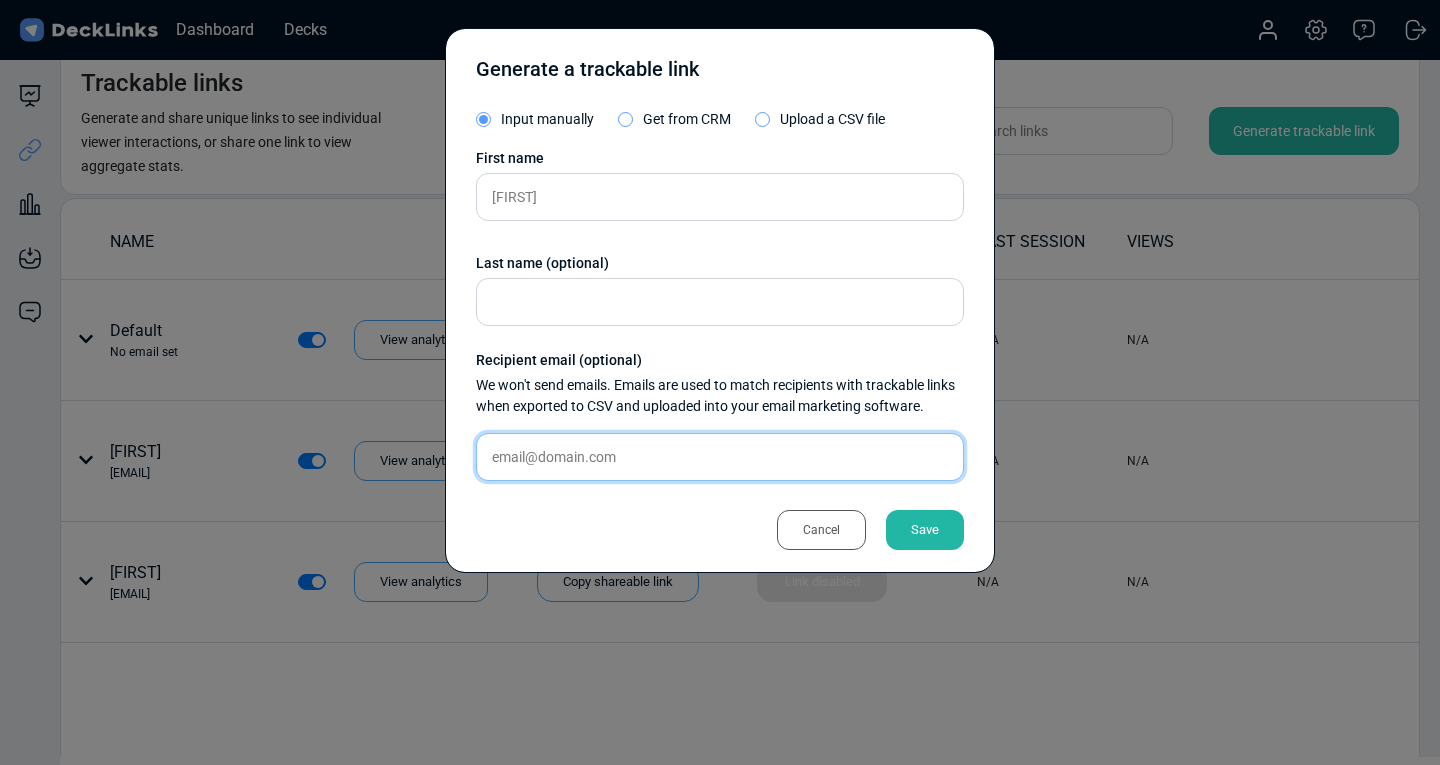 click at bounding box center (720, 457) 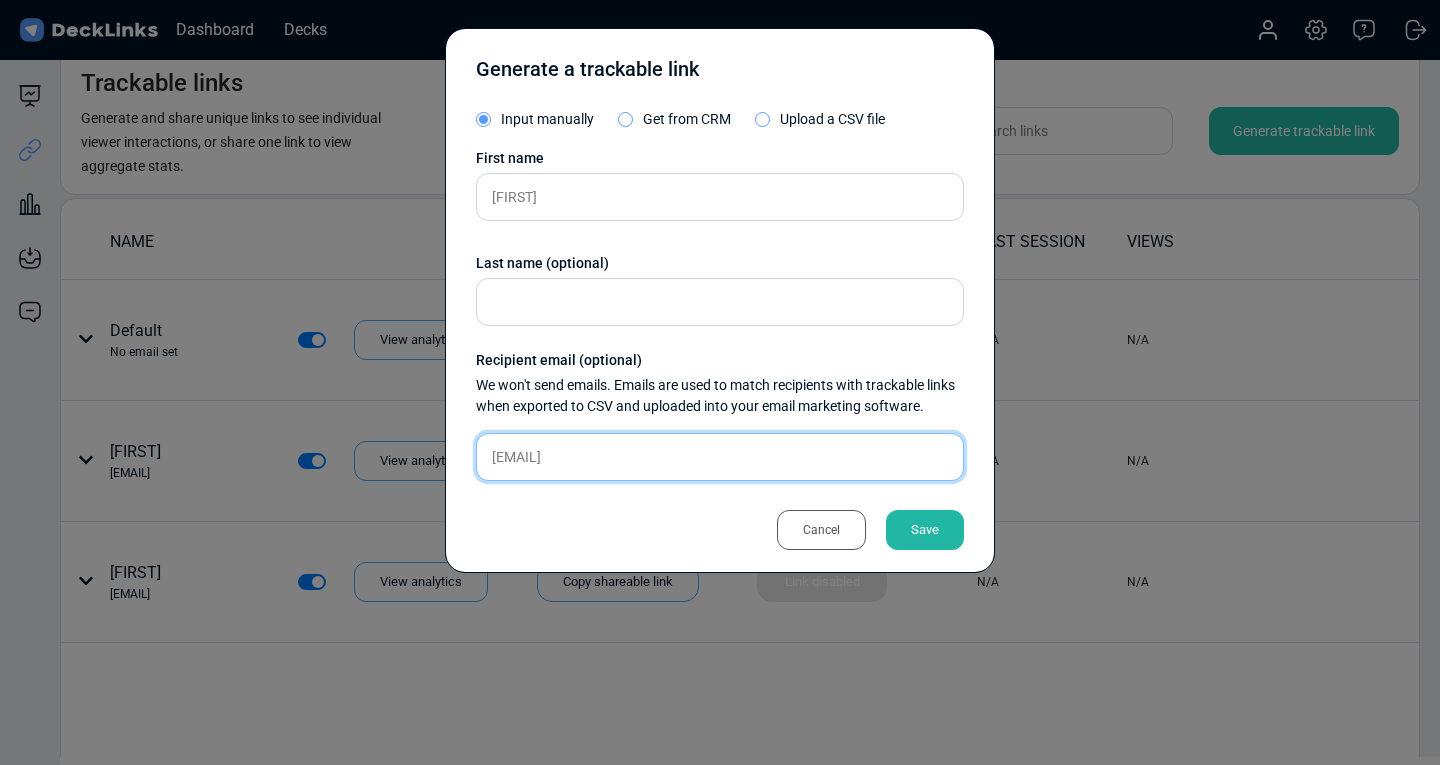 type on "[EMAIL]" 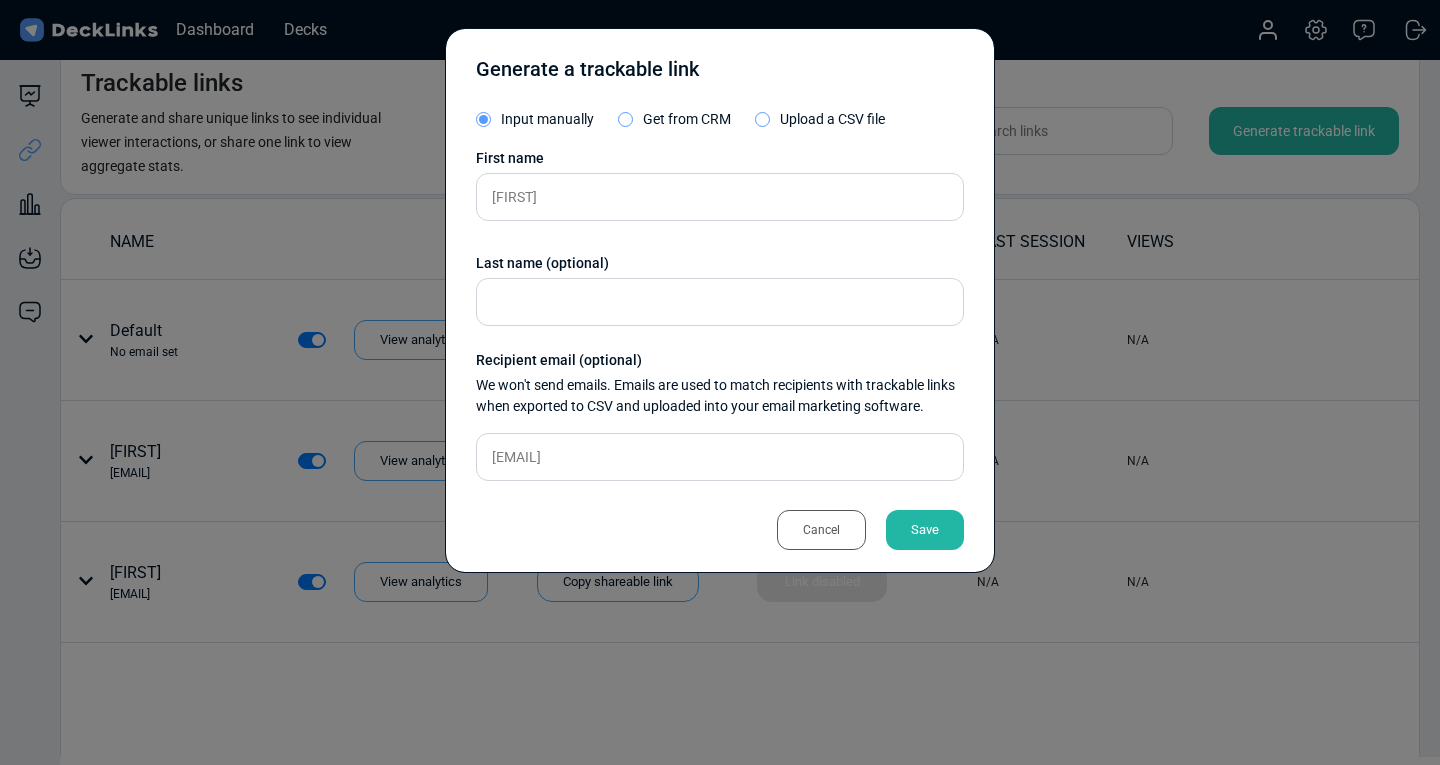 click on "Save" at bounding box center [925, 530] 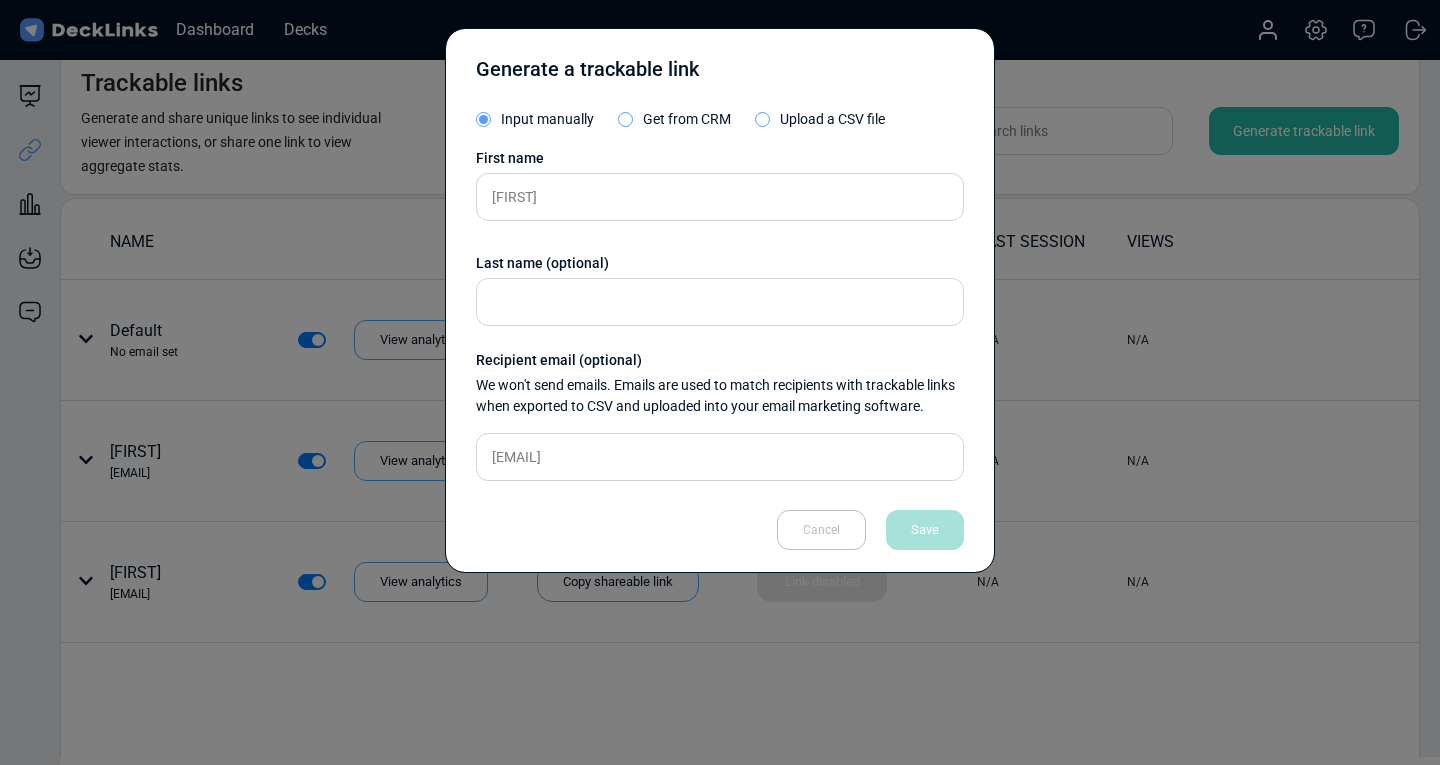 type 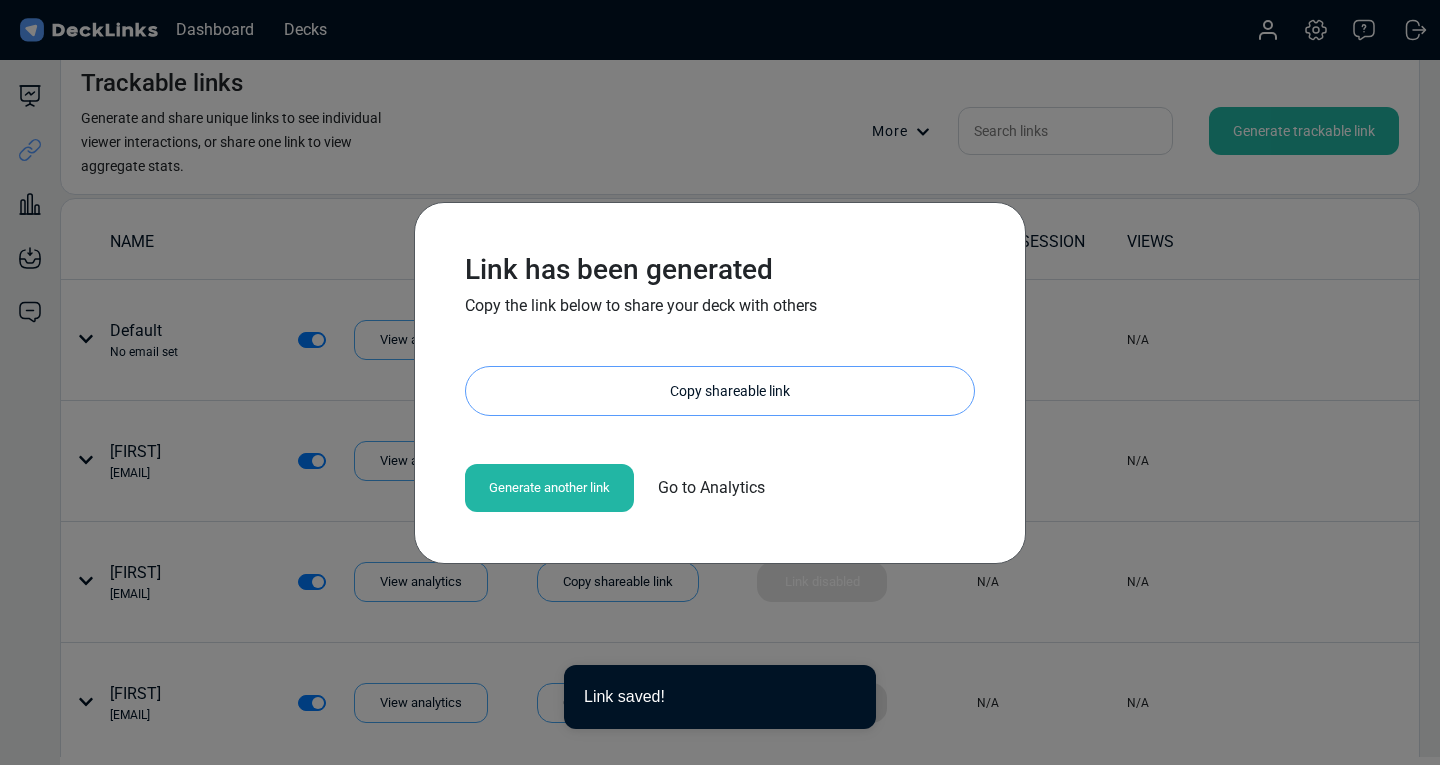 click on "Copy shareable link" at bounding box center (730, 391) 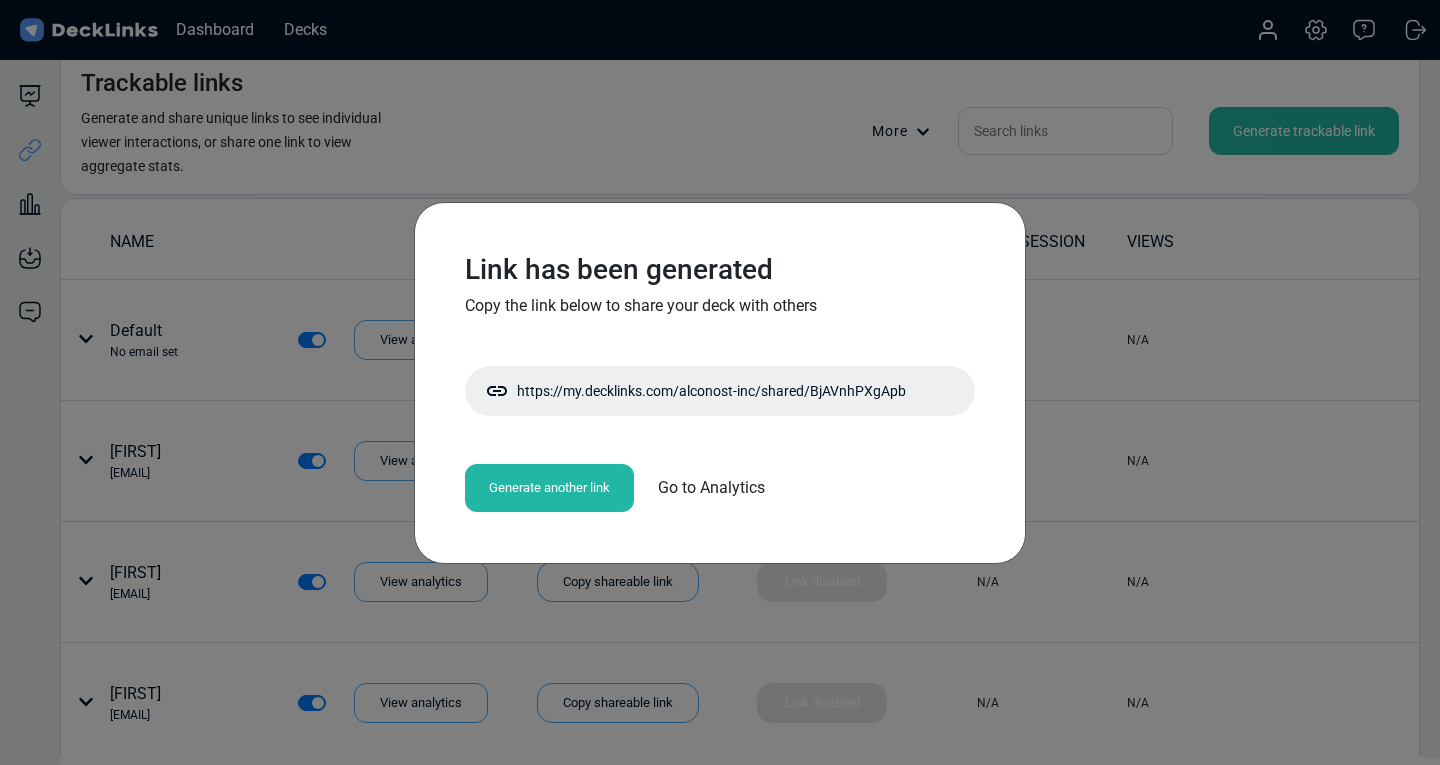 click on "Generate another link" at bounding box center [549, 488] 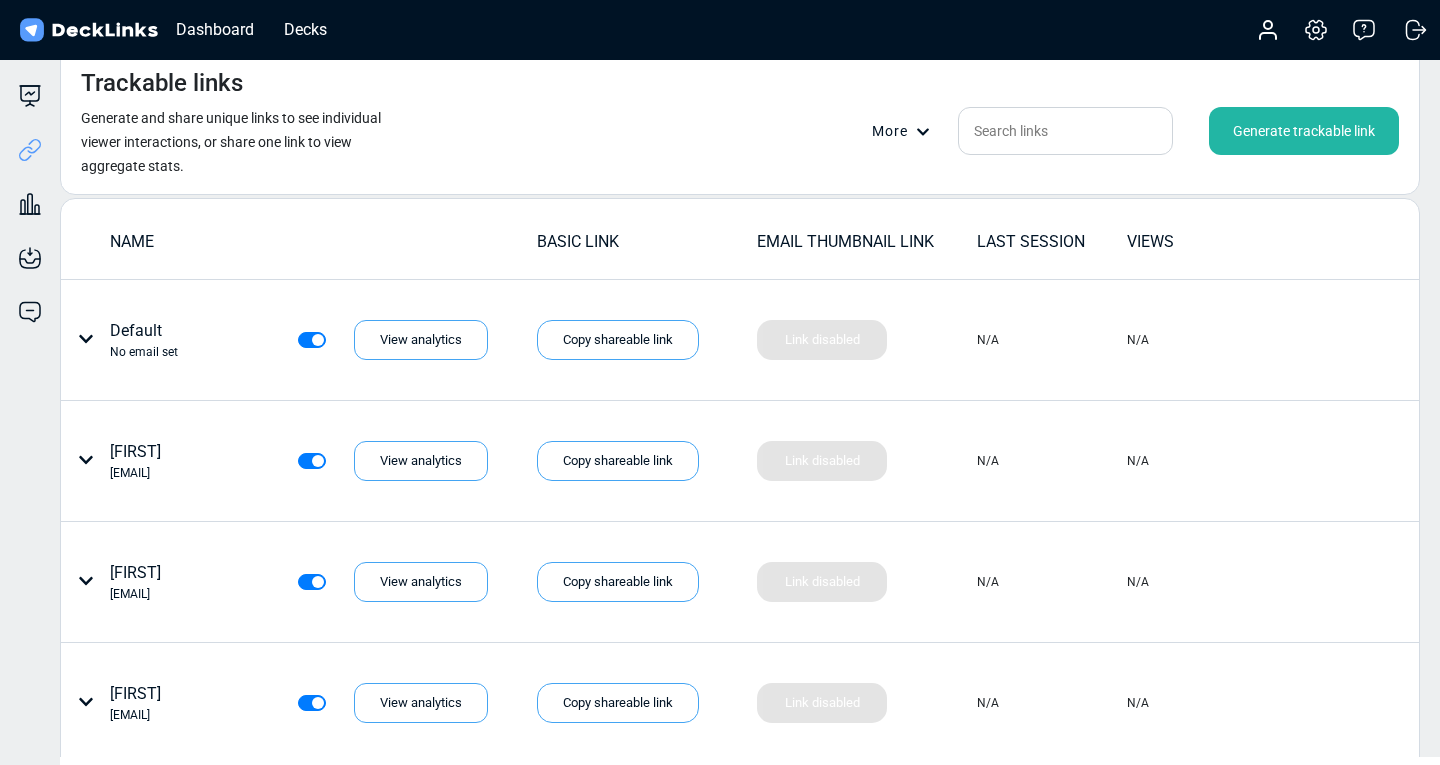 click on "Generate trackable link" at bounding box center (1304, 131) 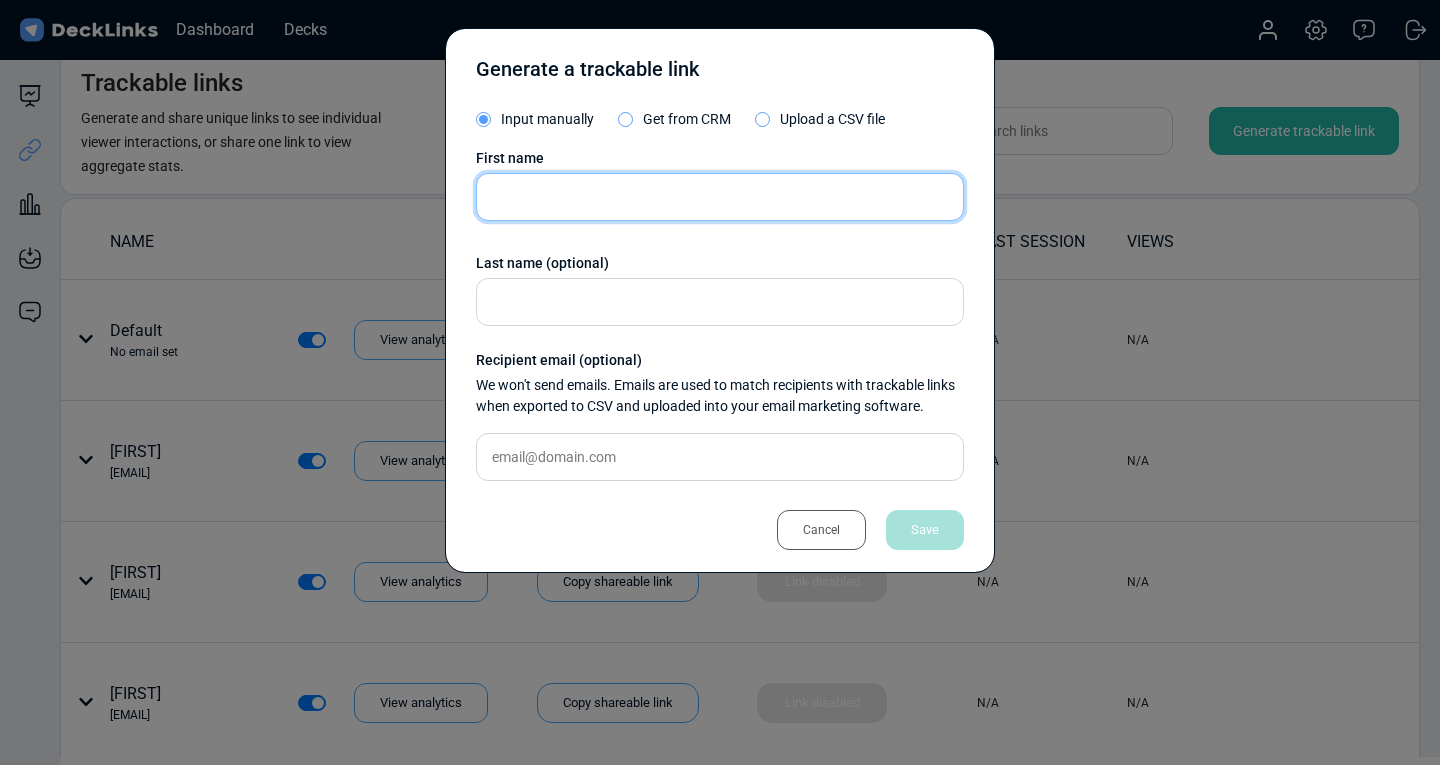 click at bounding box center [720, 197] 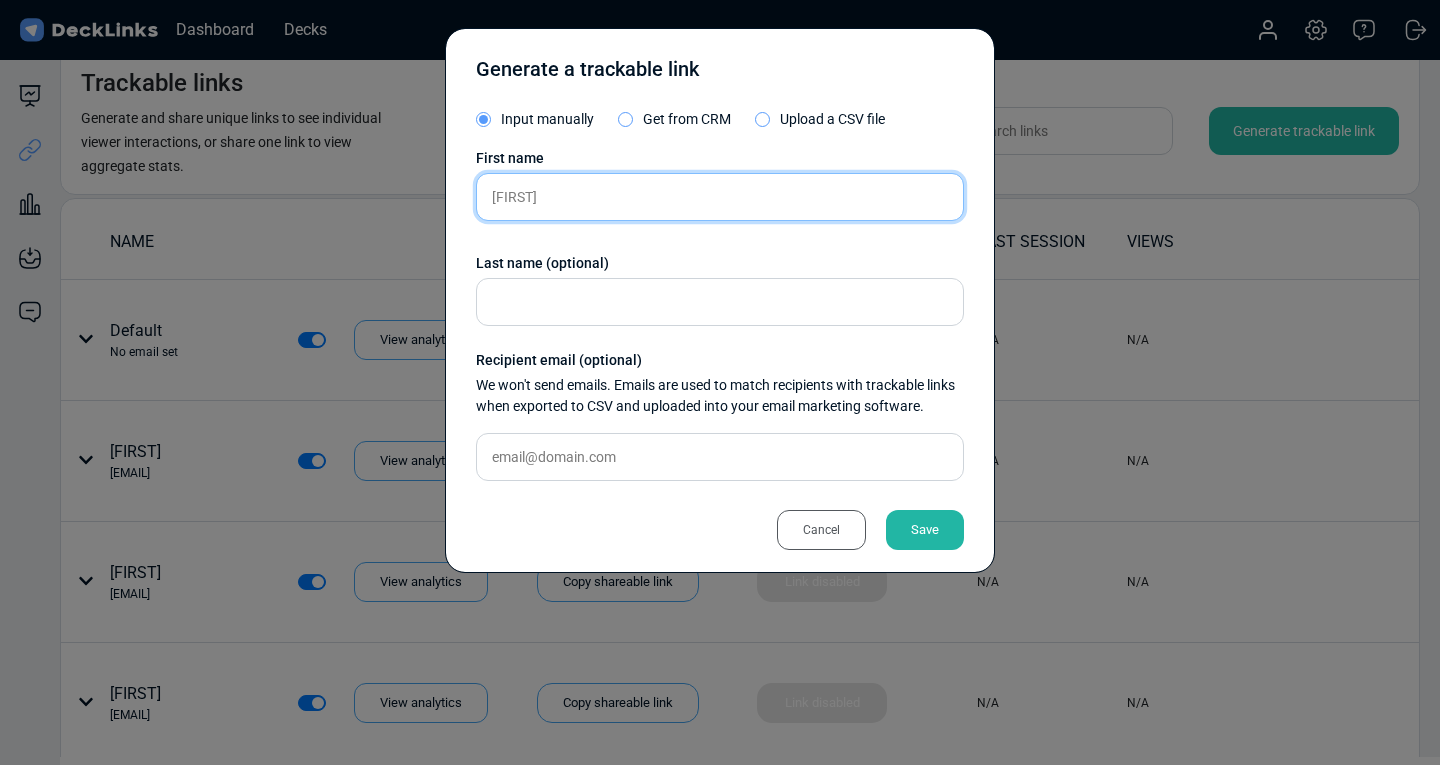 type on "[FIRST]" 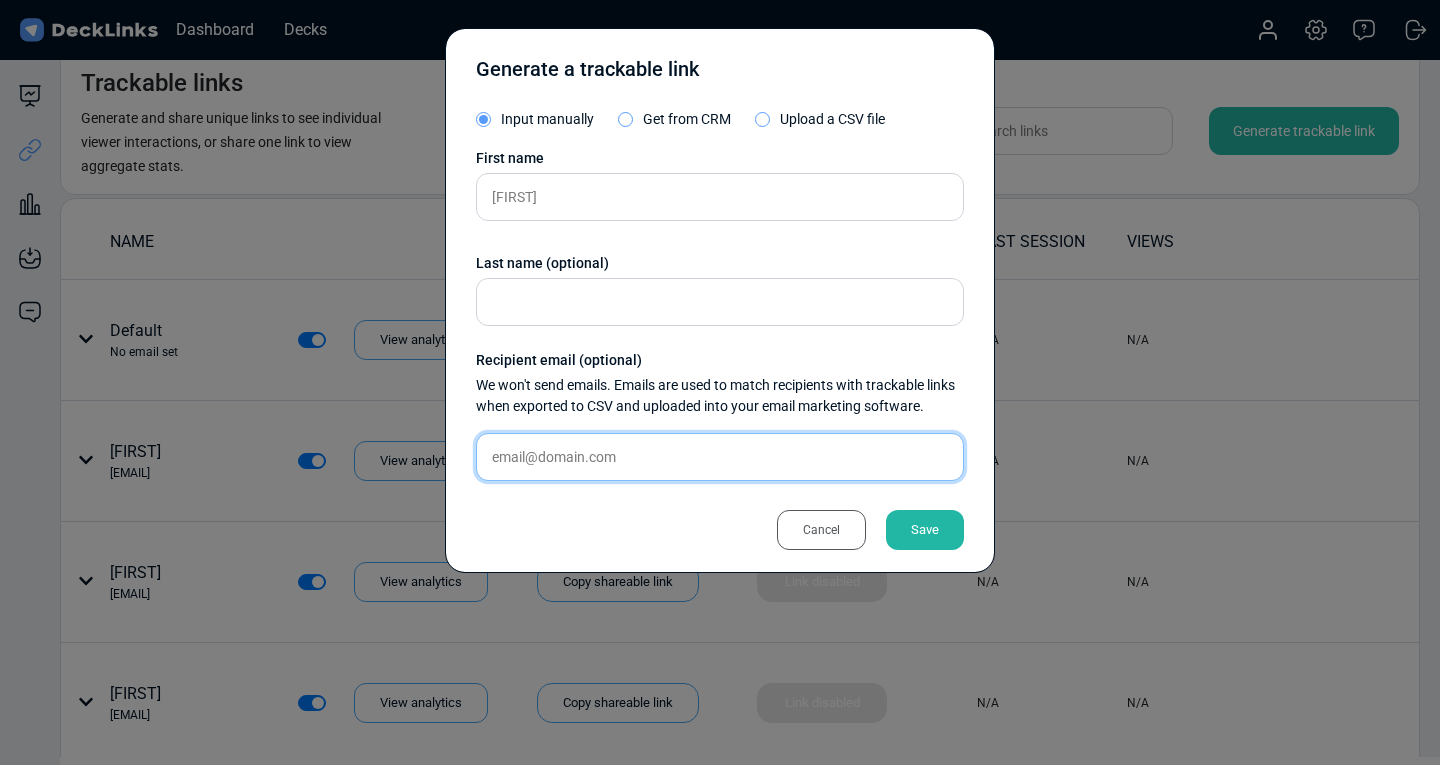 click at bounding box center (720, 457) 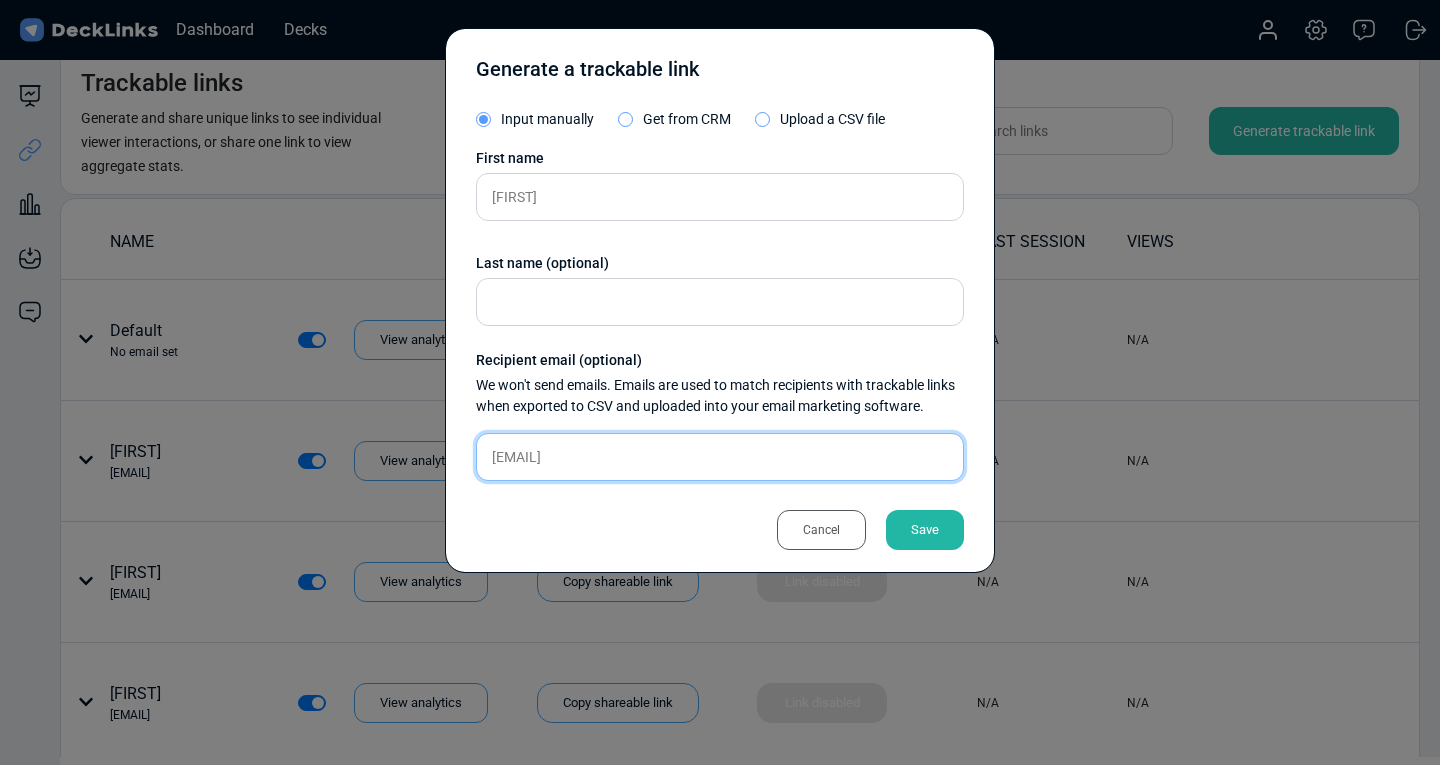 type on "[EMAIL]" 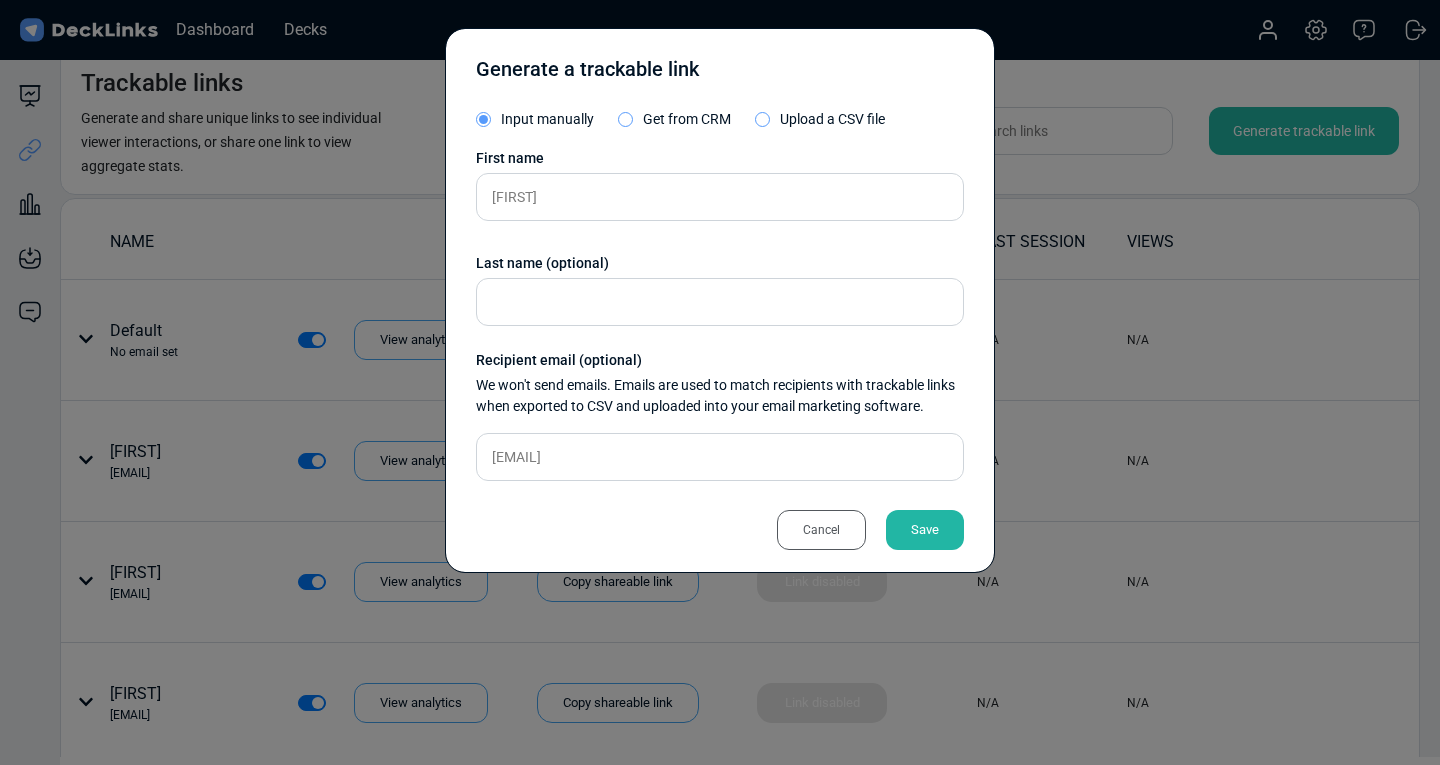 click on "Save" at bounding box center [925, 530] 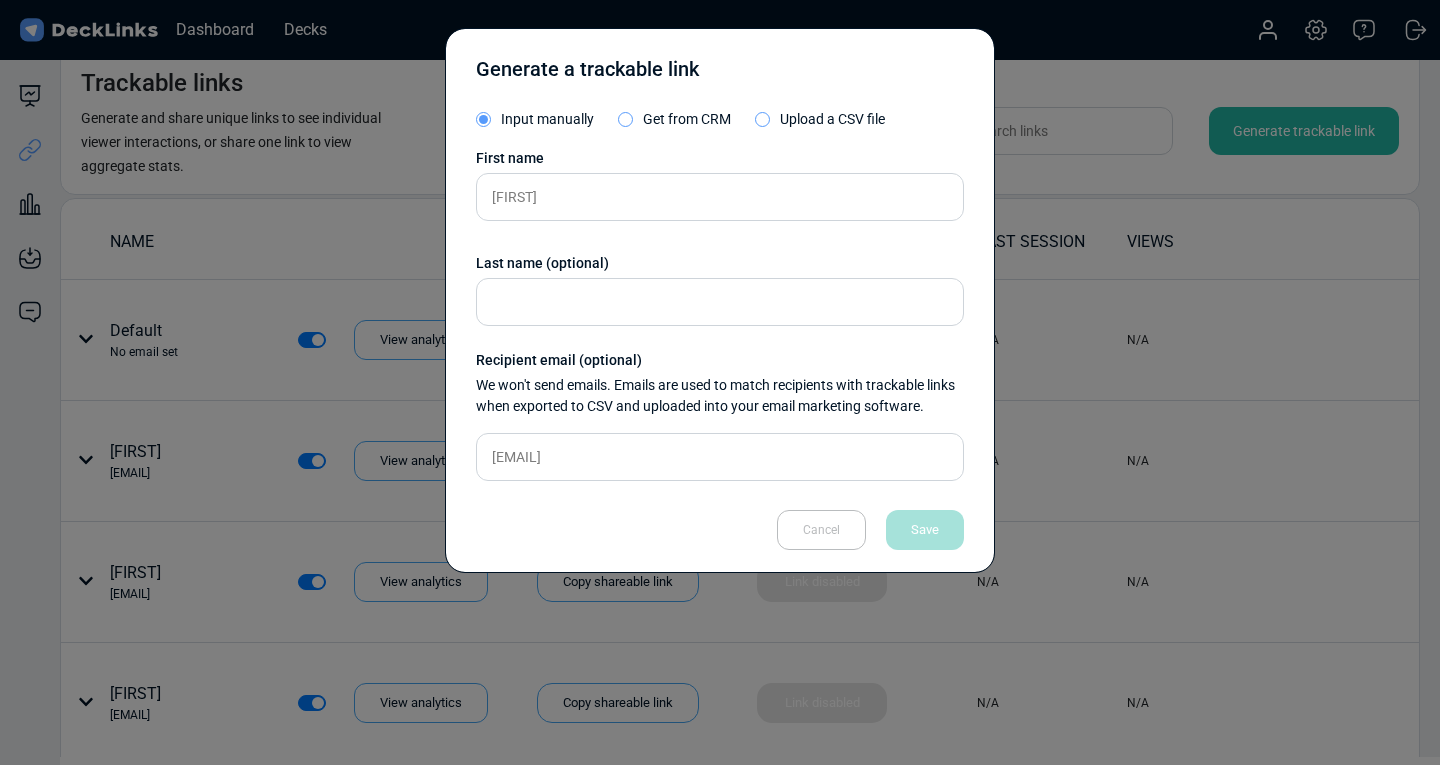 type 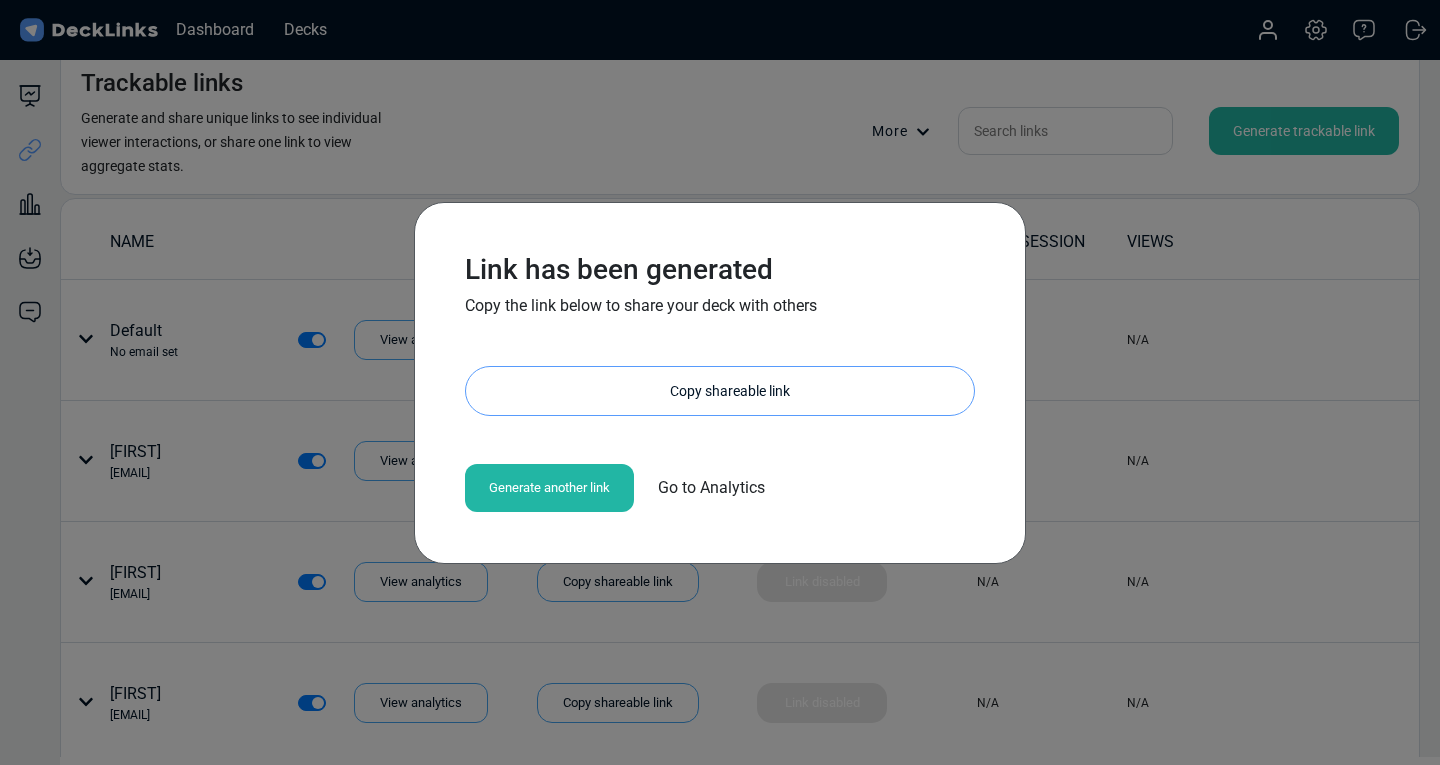 click on "Copy shareable link" at bounding box center [730, 391] 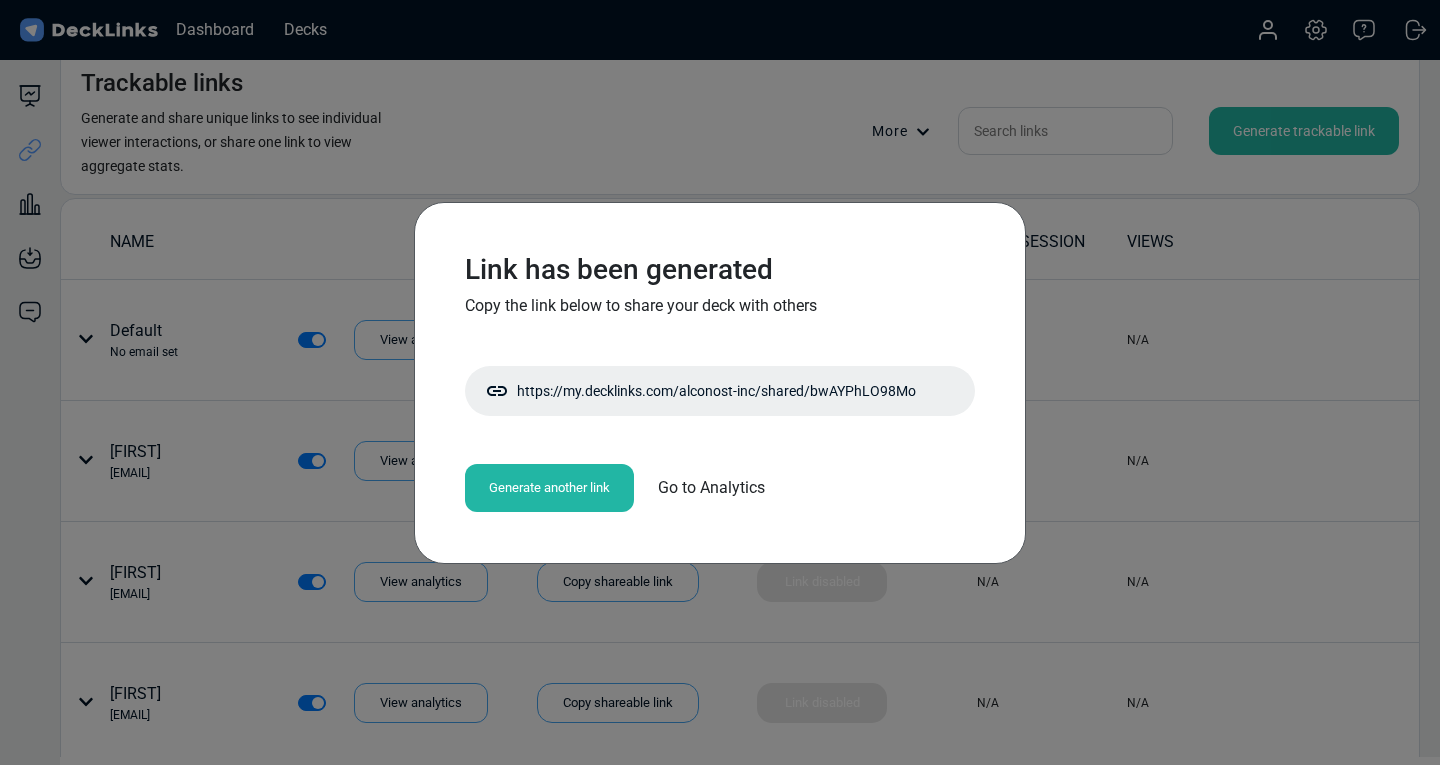 click on "Generate another link" at bounding box center (549, 488) 